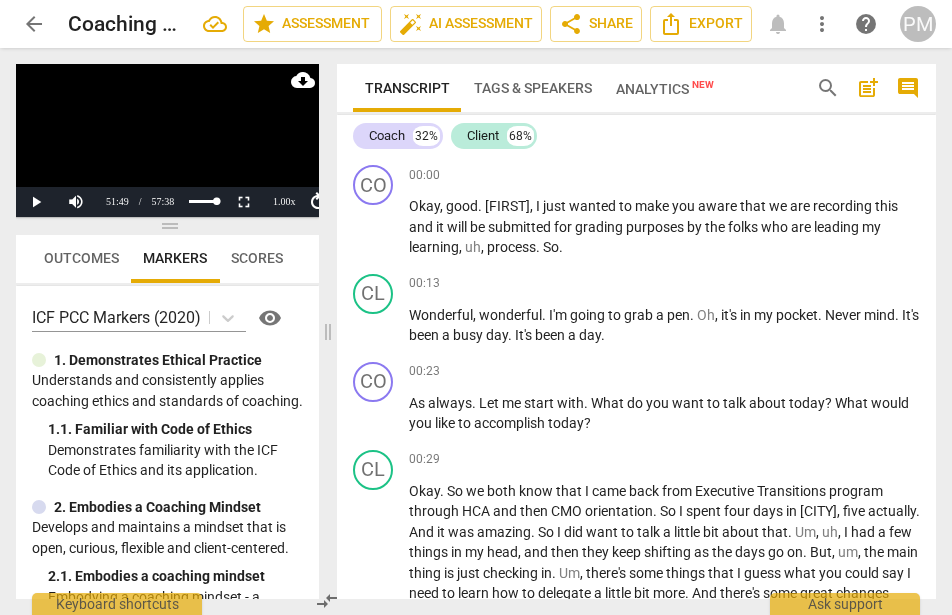 scroll, scrollTop: 0, scrollLeft: 0, axis: both 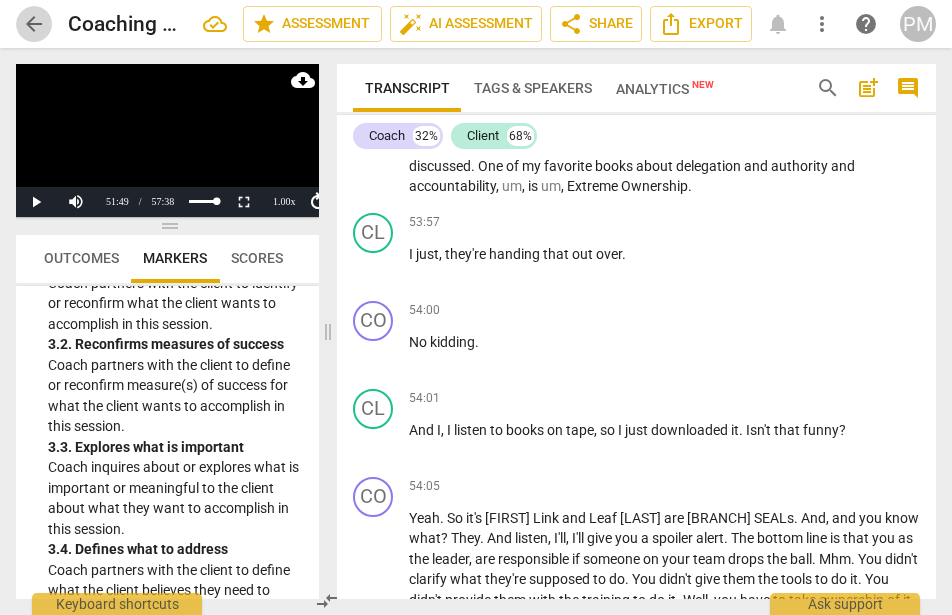 click on "arrow_back" at bounding box center [34, 24] 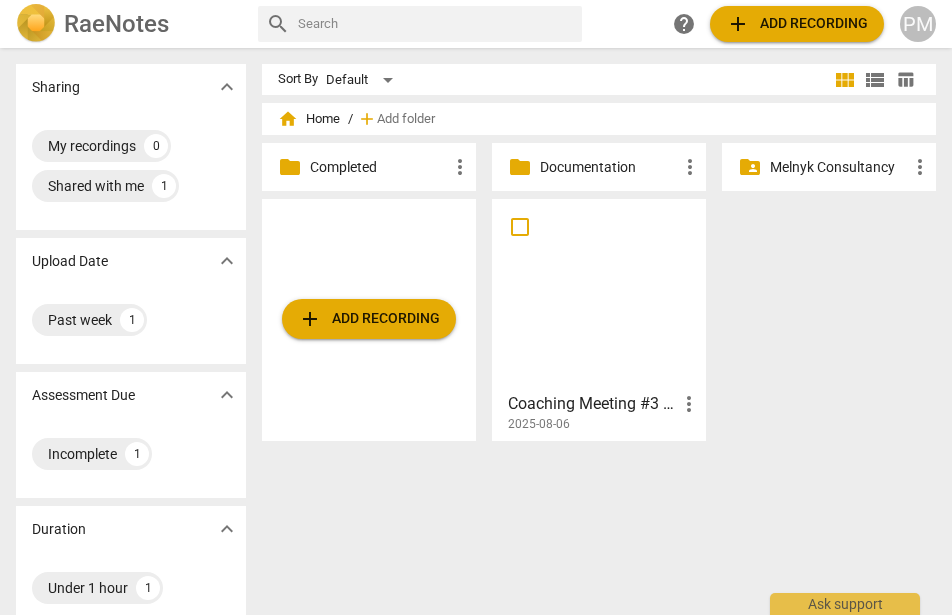 click on "more_vert" at bounding box center (689, 404) 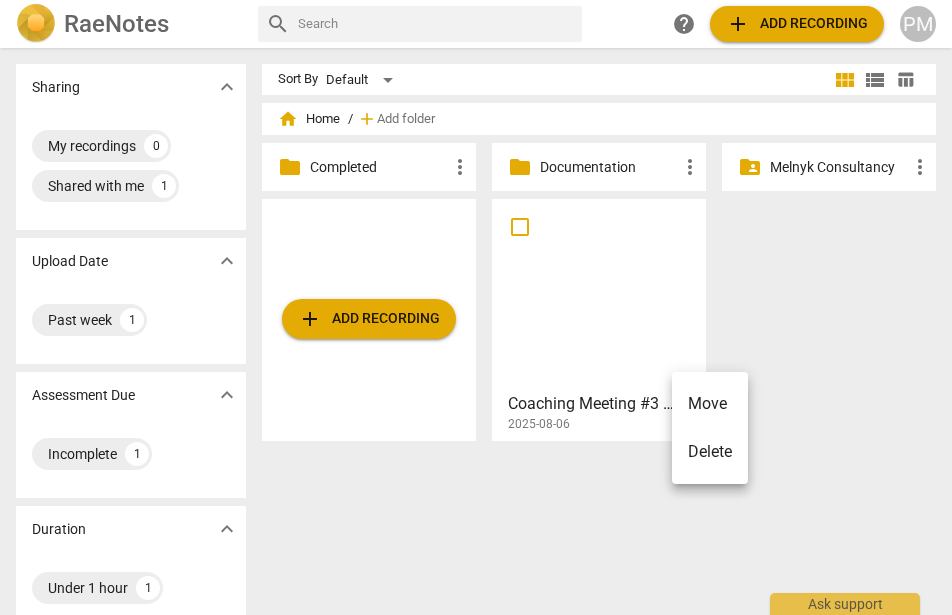 click at bounding box center (476, 307) 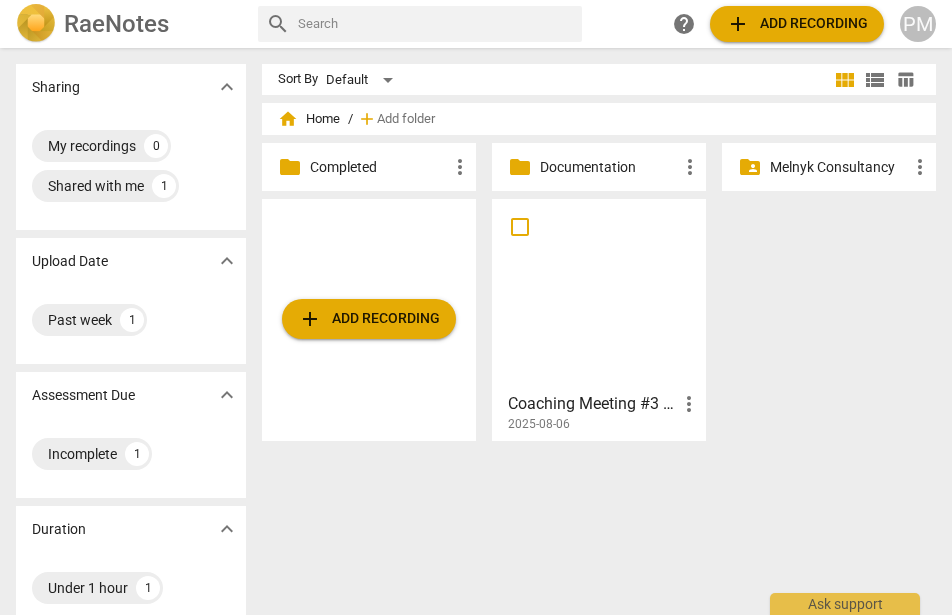 click at bounding box center [599, 294] 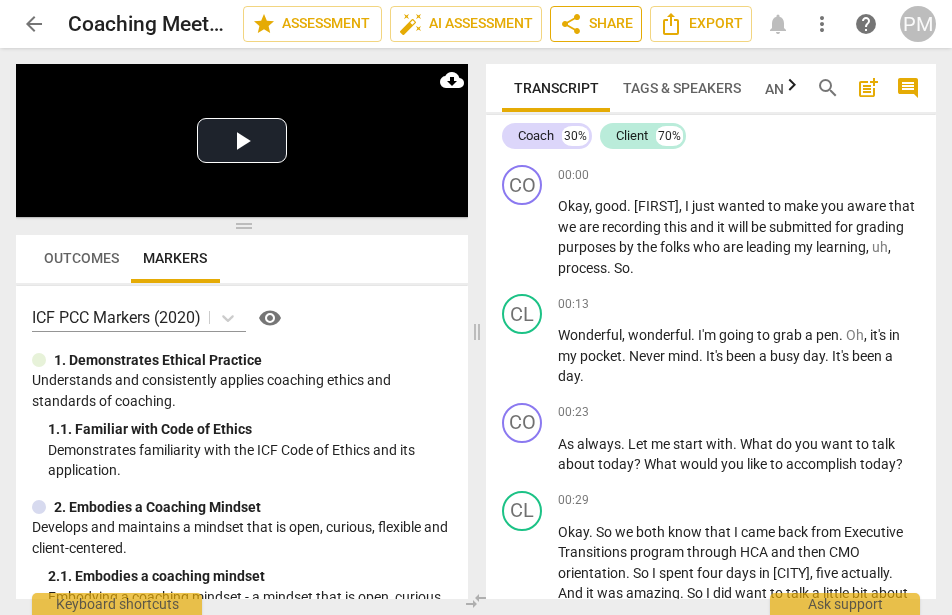 click on "share    Share" at bounding box center (596, 24) 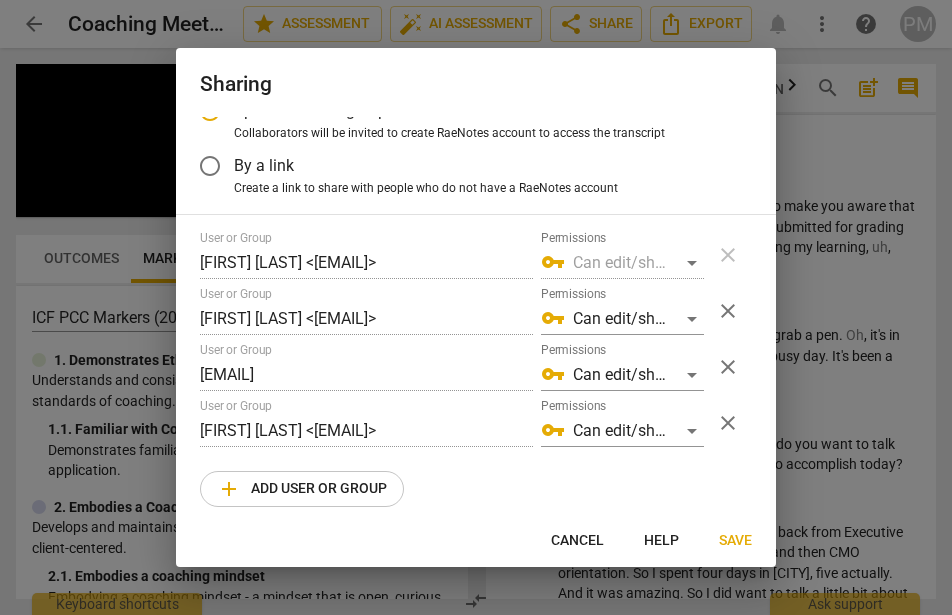 scroll, scrollTop: 45, scrollLeft: 0, axis: vertical 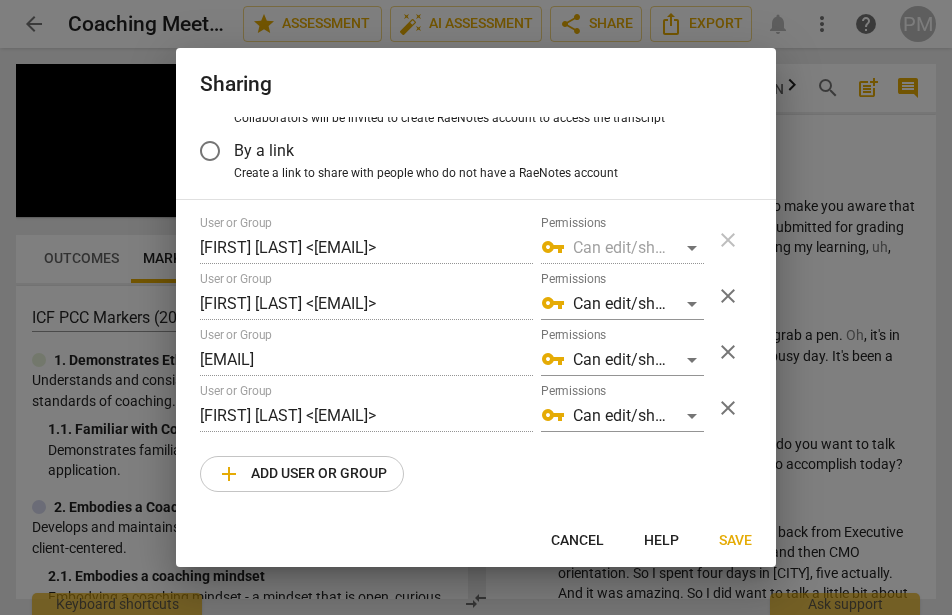 click on "add Add user or group" at bounding box center (302, 474) 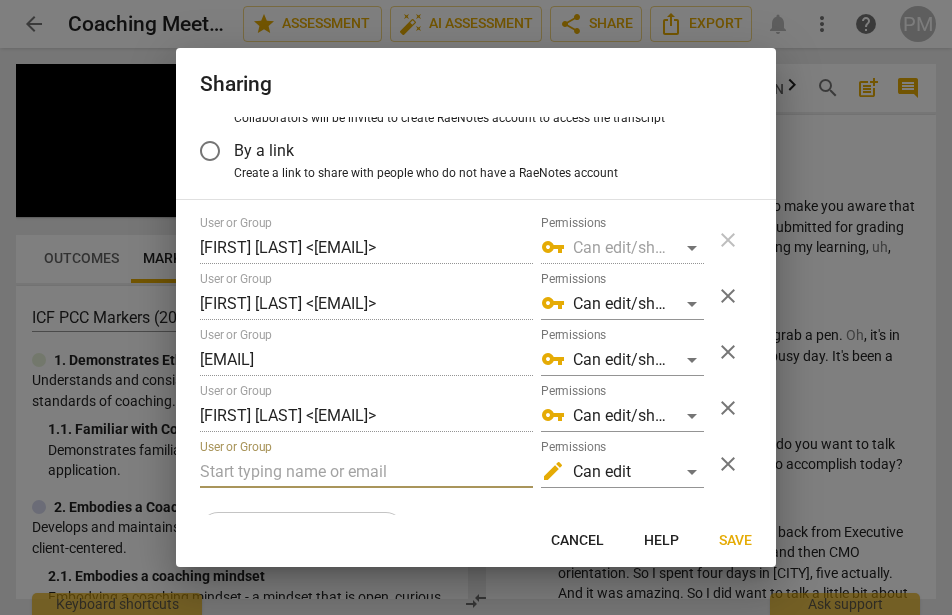 click at bounding box center (366, 472) 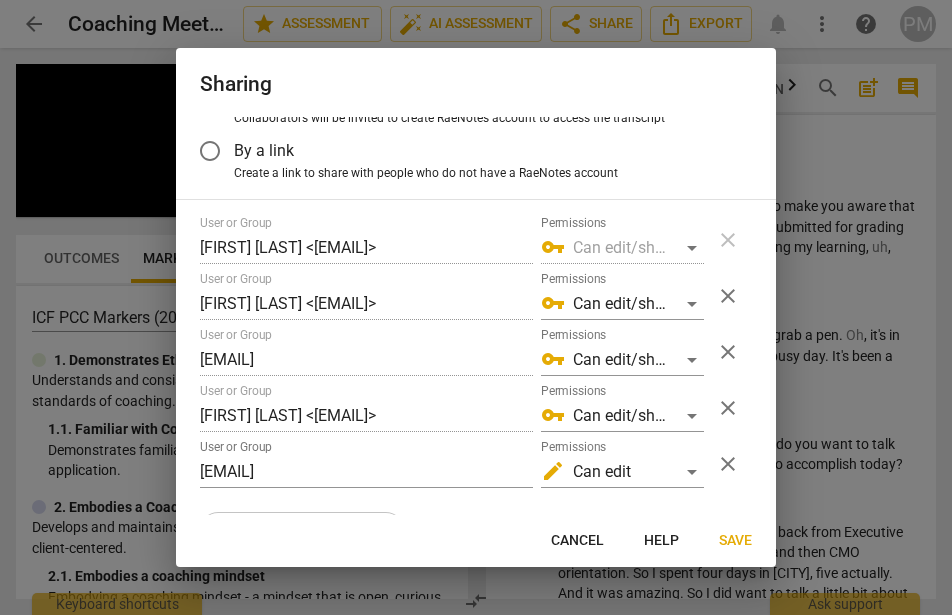 click on "By a link" at bounding box center [461, 151] 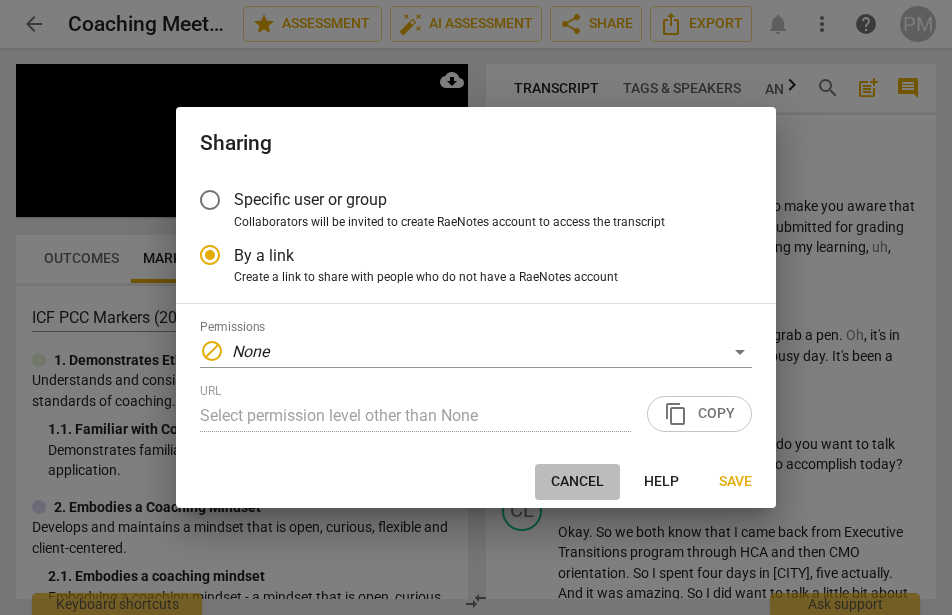 click on "Cancel" at bounding box center [577, 482] 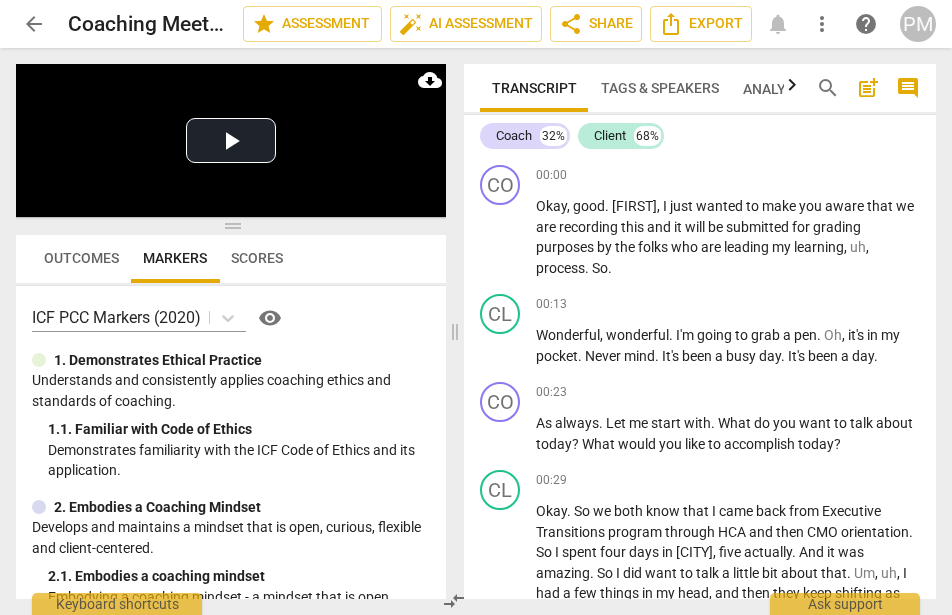 drag, startPoint x: 477, startPoint y: 332, endPoint x: 264, endPoint y: 349, distance: 213.67732 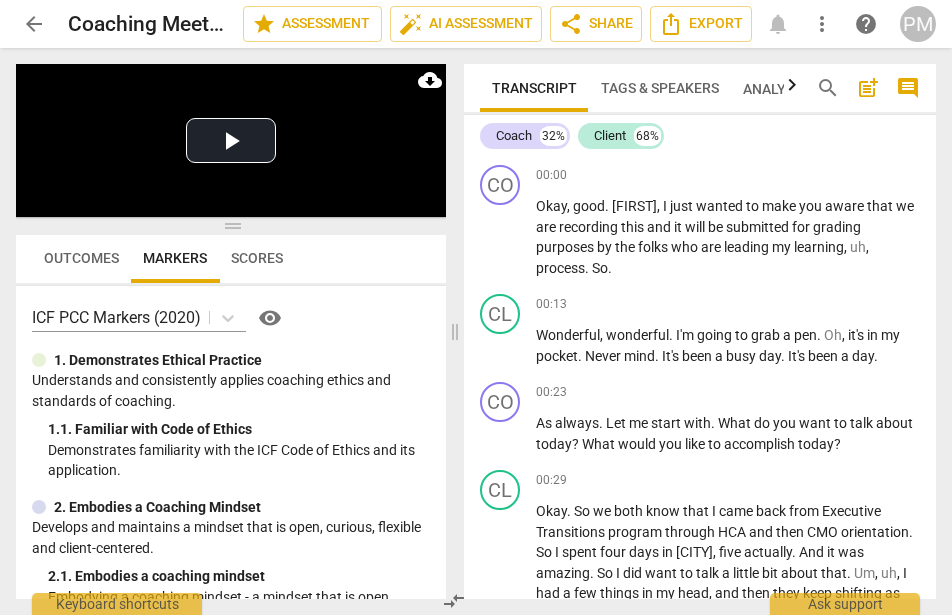 click at bounding box center (455, 331) 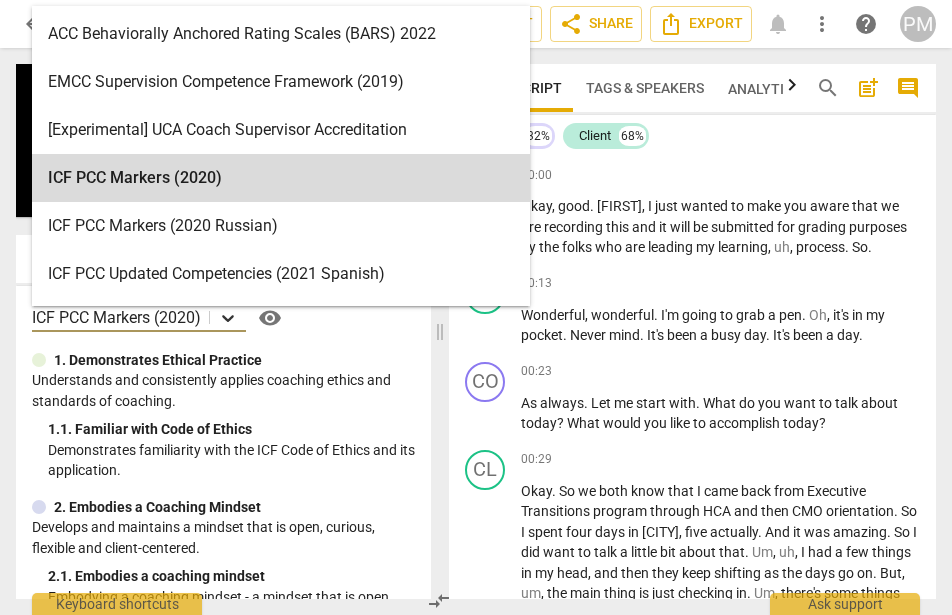 click 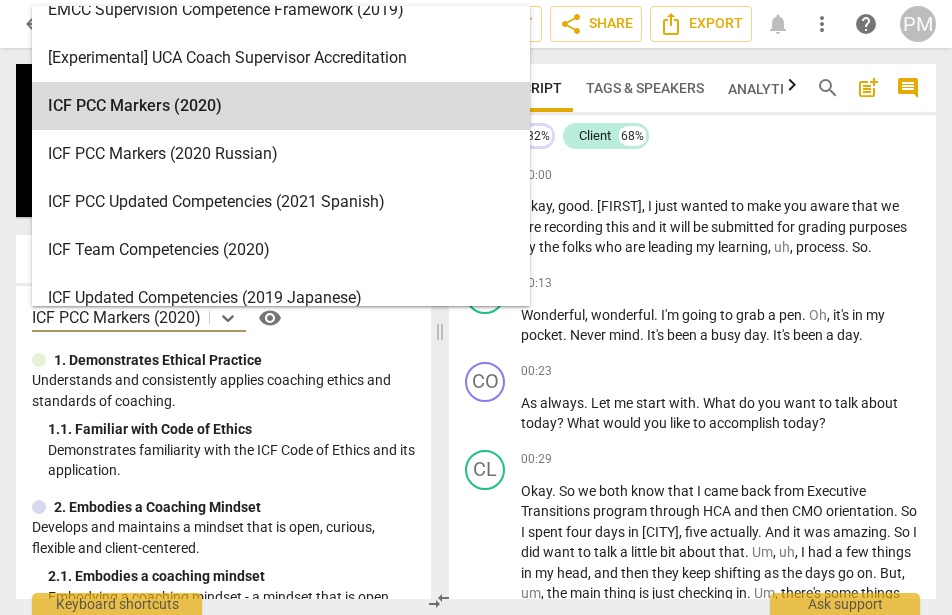 scroll, scrollTop: 0, scrollLeft: 0, axis: both 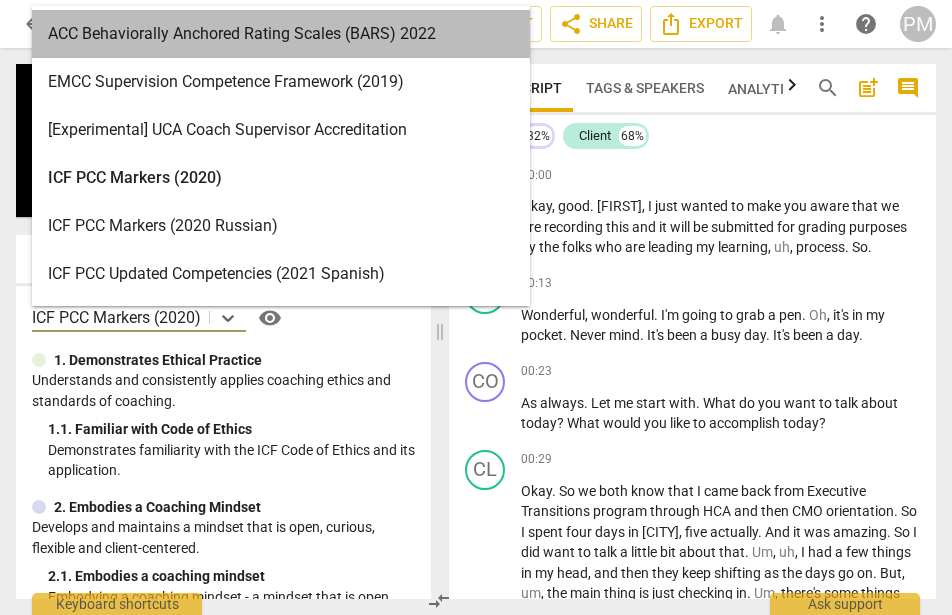 click on "ACC Behaviorally Anchored Rating Scales (BARS) 2022" at bounding box center [281, 34] 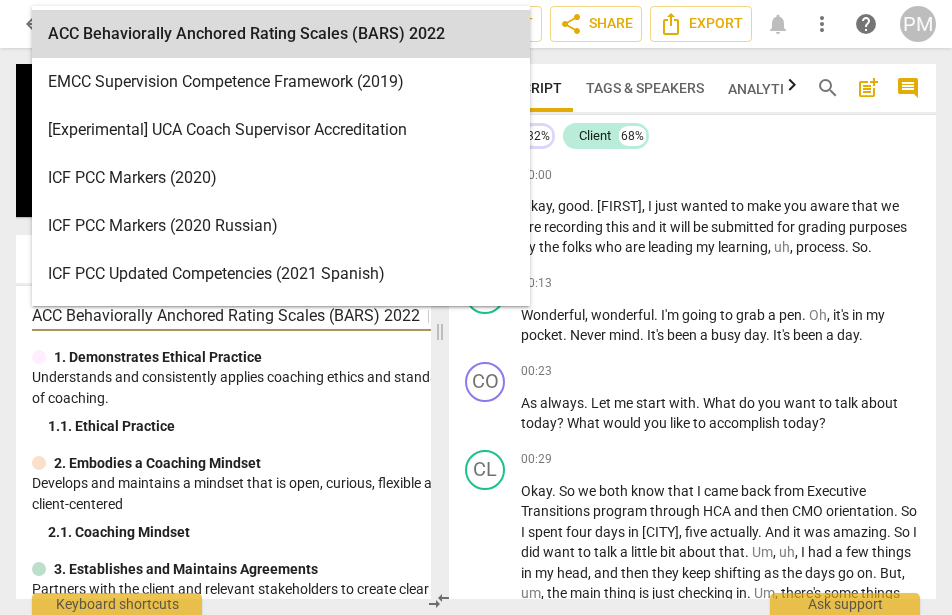 click on "ACC Behaviorally Anchored Rating Scales (BARS) 2022" at bounding box center (226, 315) 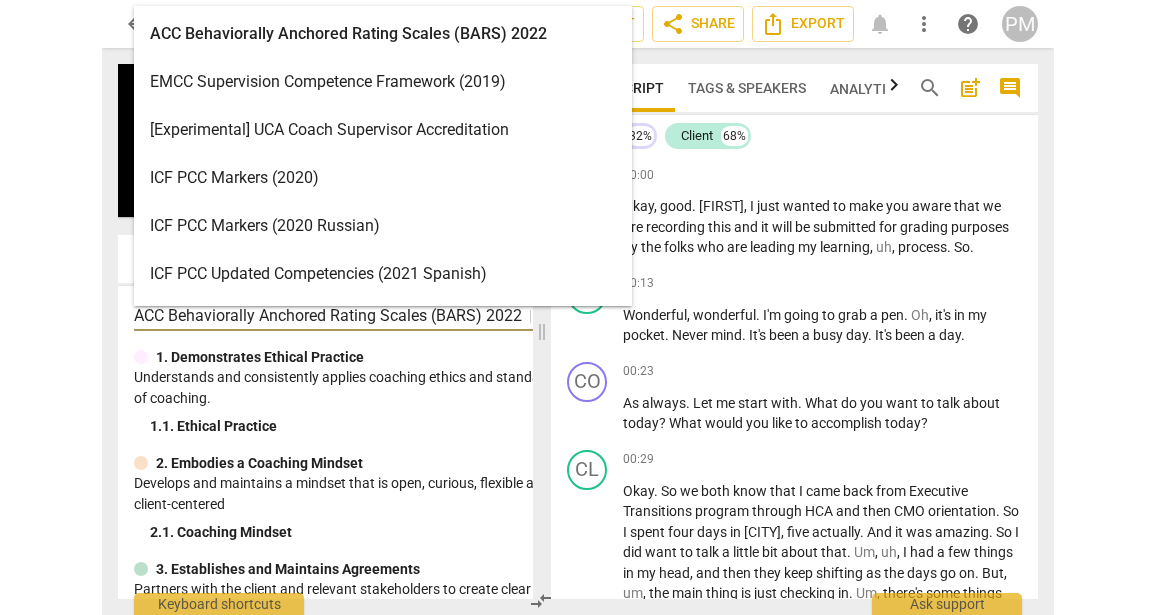 scroll, scrollTop: 56, scrollLeft: 0, axis: vertical 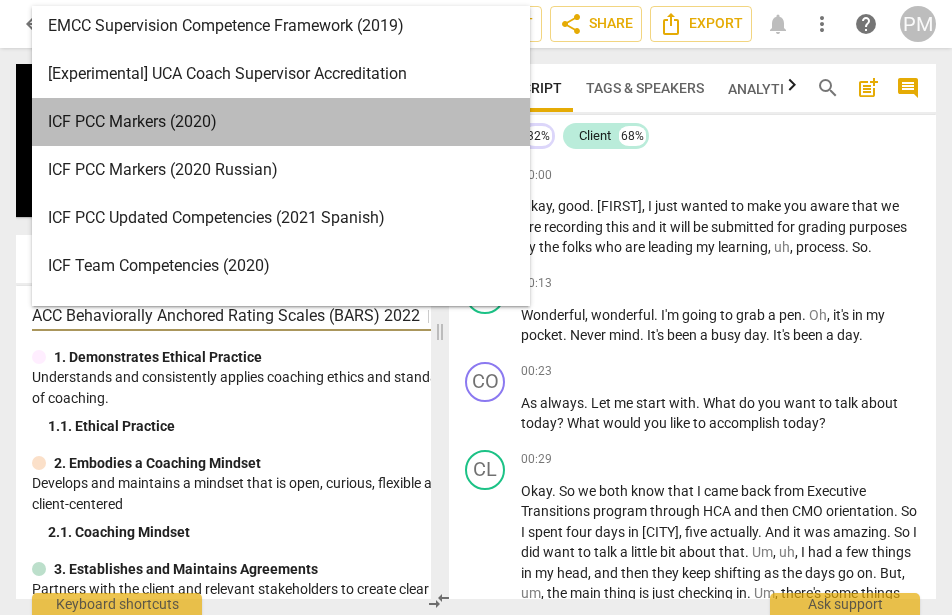 click on "ICF PCC Markers (2020)" at bounding box center [281, 122] 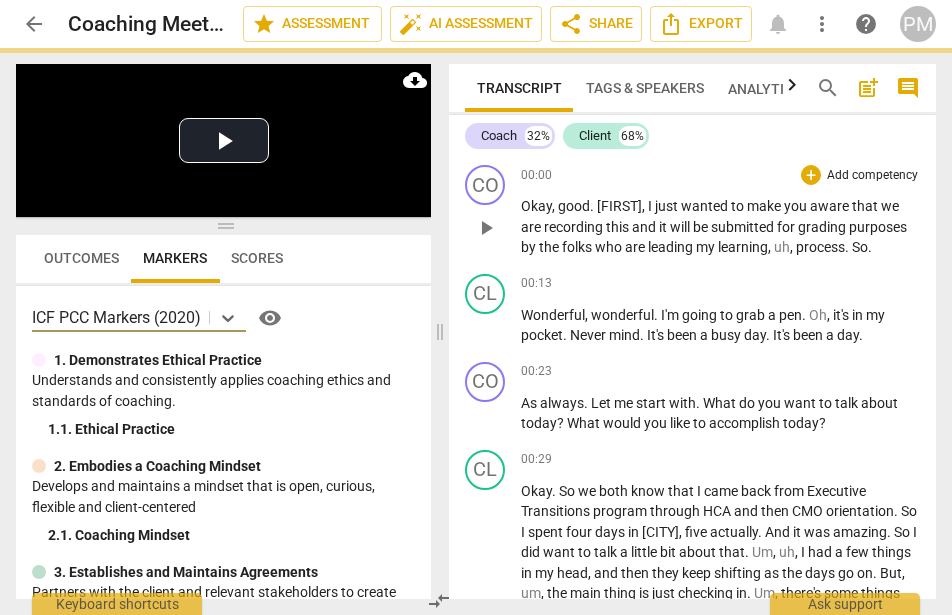 click on "[FIRST]" at bounding box center [619, 206] 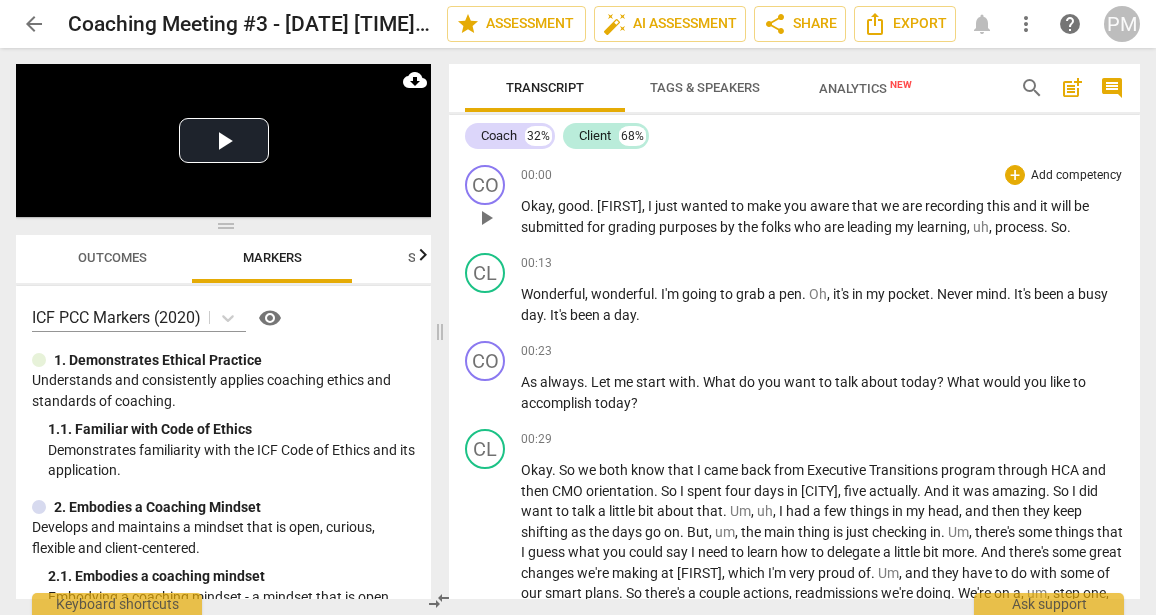 click on "Add competency" at bounding box center (1076, 176) 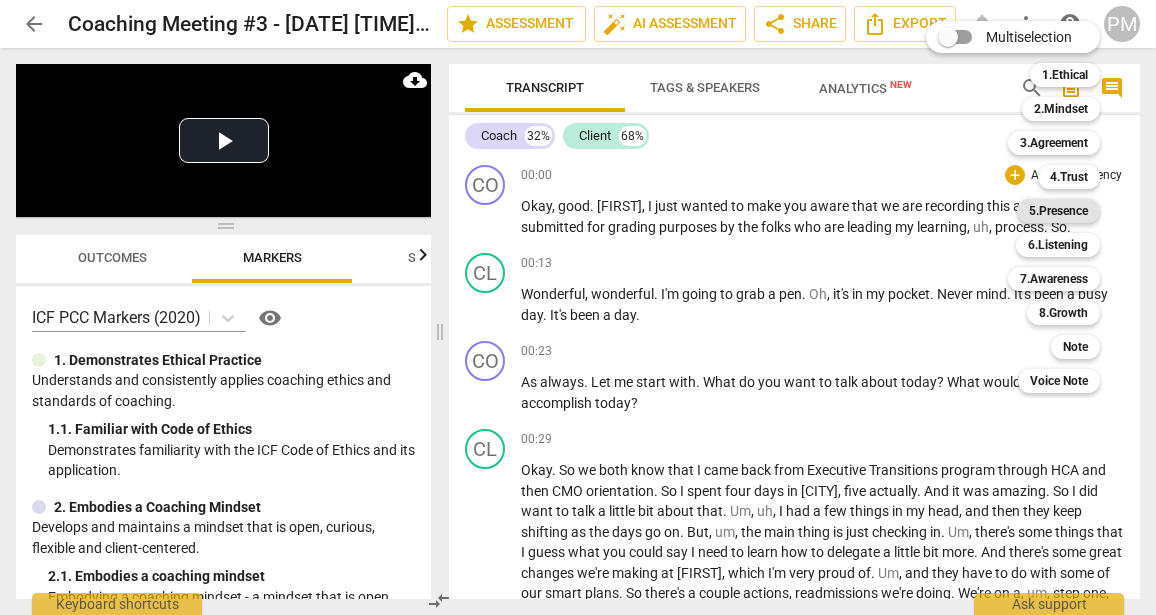 click on "5.Presence" at bounding box center (1058, 211) 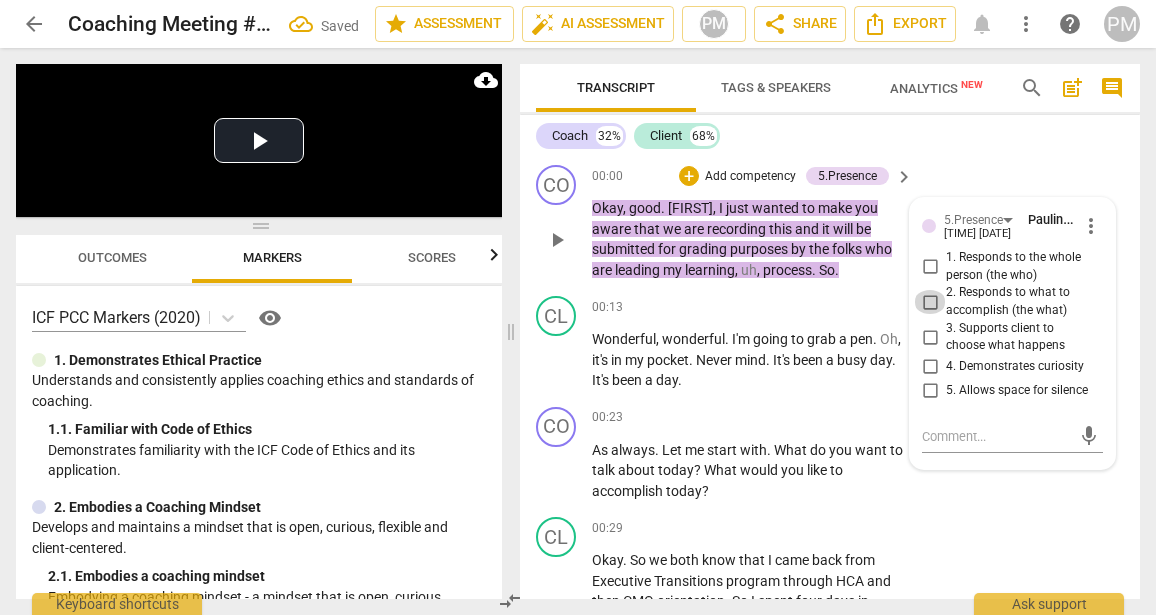 click on "2. Responds to what to accomplish (the what)" at bounding box center [930, 302] 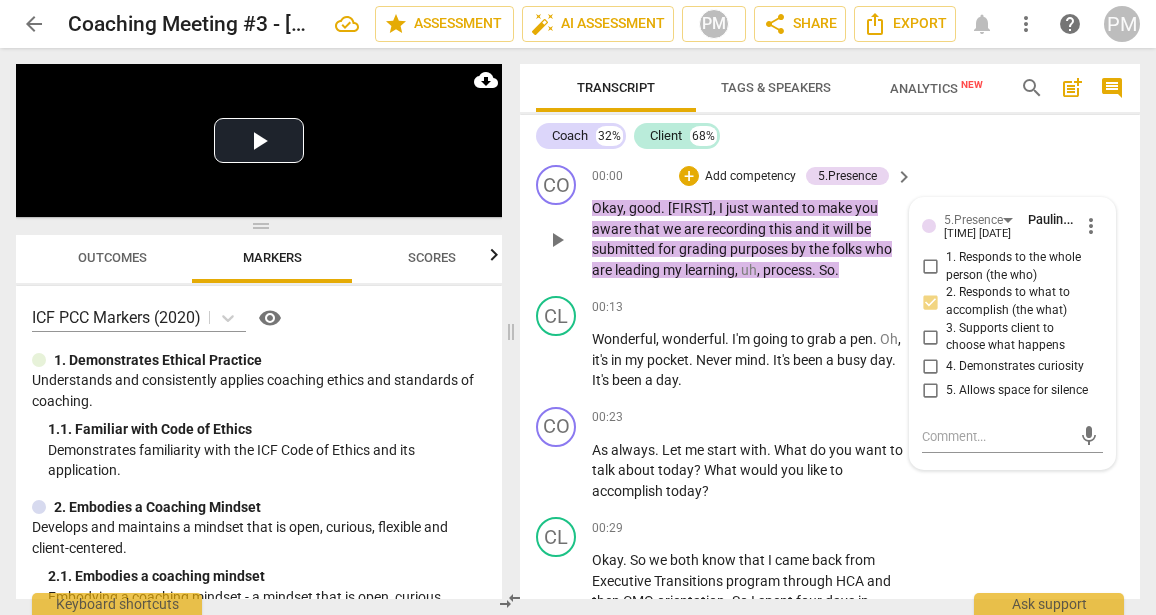 click on "2. Responds to what to accomplish (the what)" at bounding box center (930, 302) 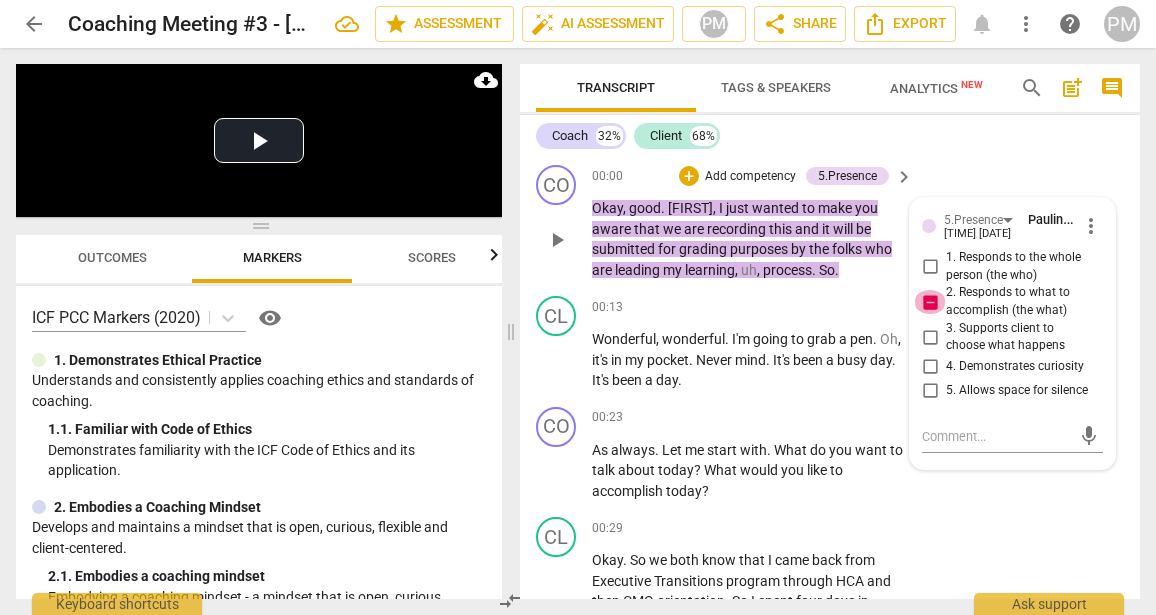 click on "2. Responds to what to accomplish (the what)" at bounding box center [930, 302] 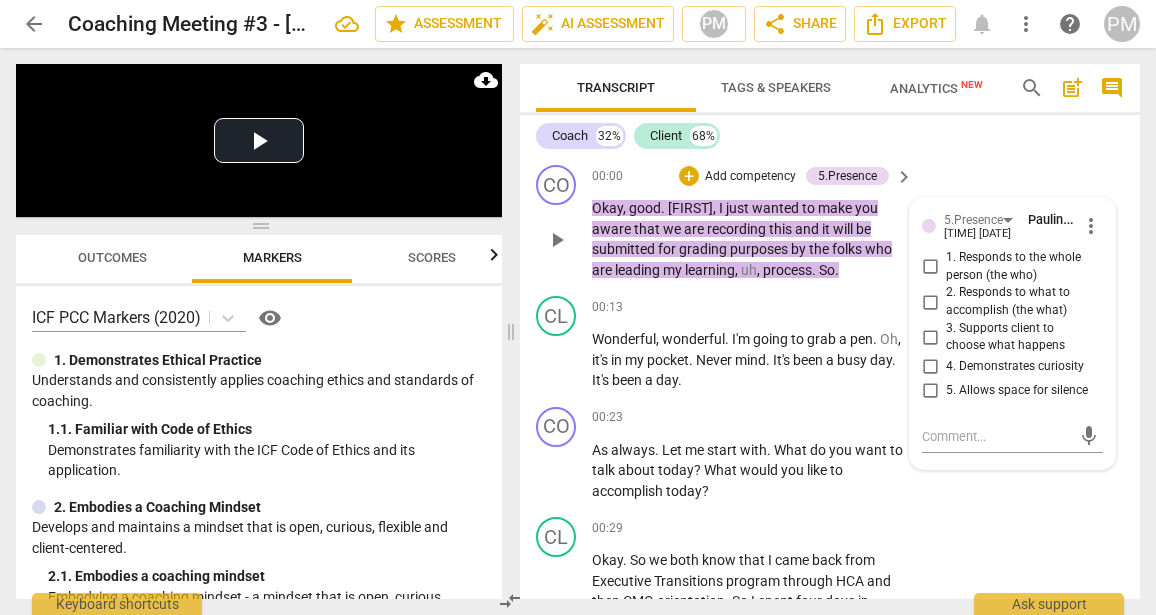 click on "3. Supports client to choose what happens" at bounding box center [930, 337] 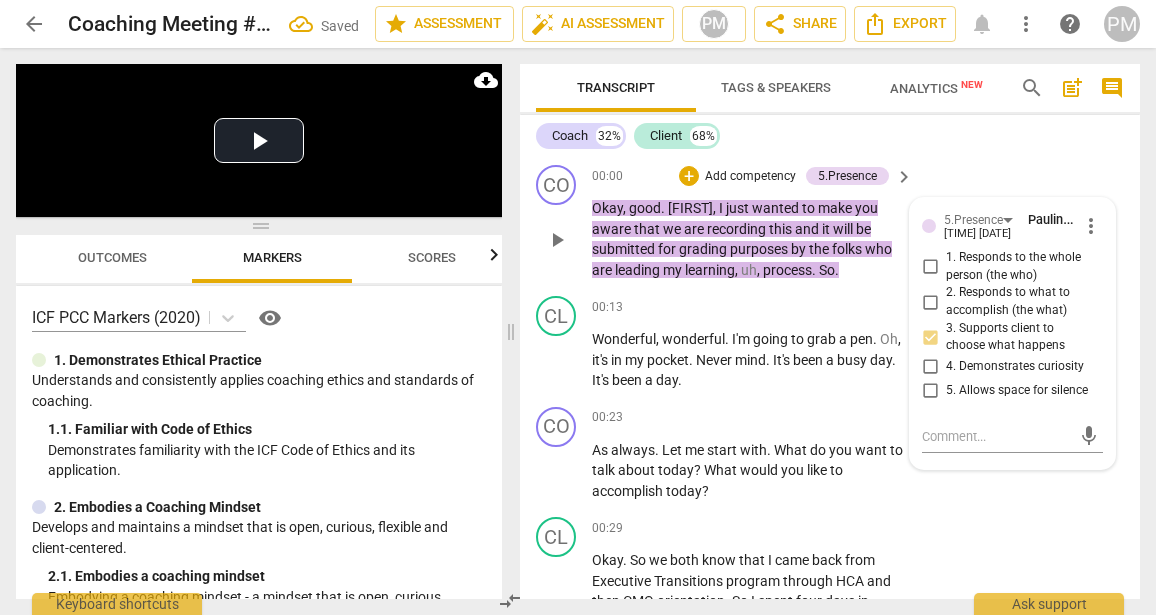 click on "Add competency" at bounding box center [750, 177] 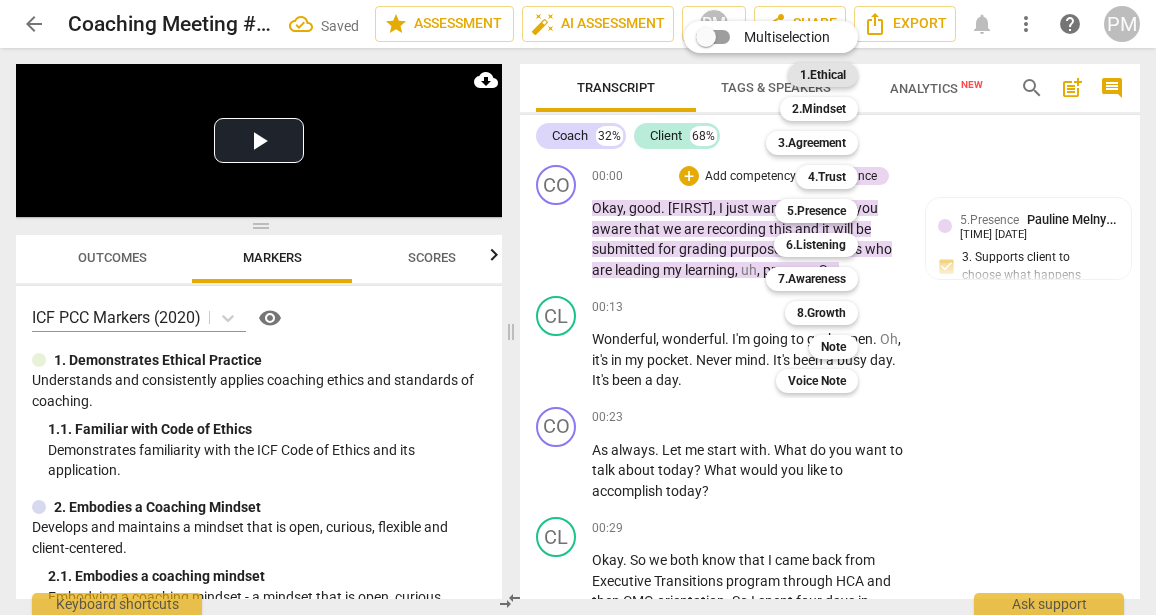 click on "1.Ethical" at bounding box center (823, 75) 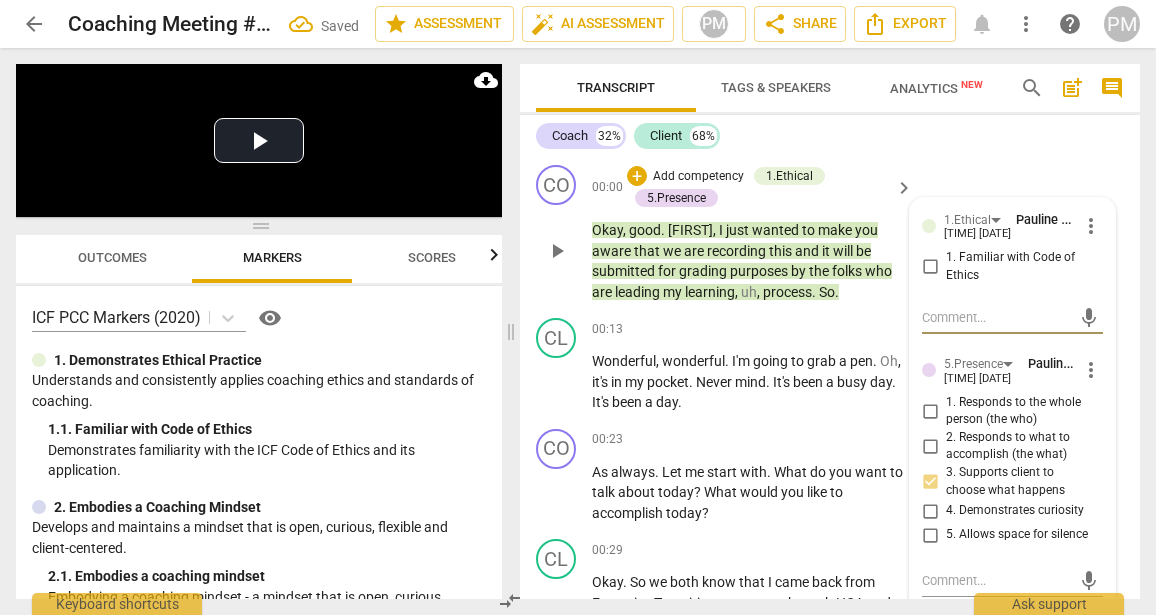 click on "1. Familiar with Code of Ethics" at bounding box center [930, 267] 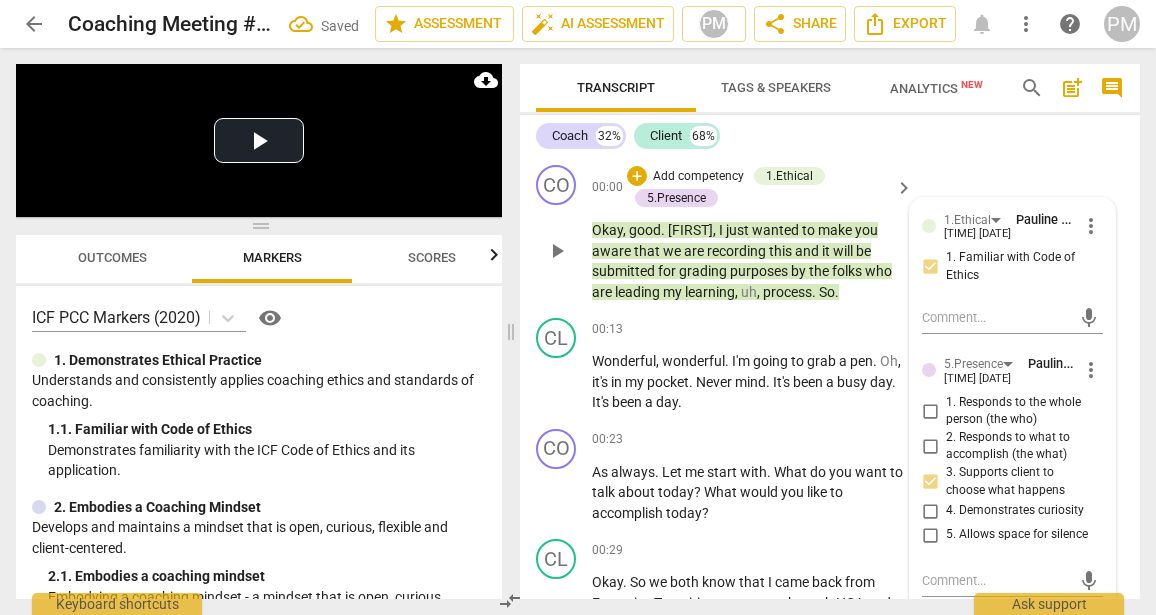 click on "Add competency" at bounding box center (698, 177) 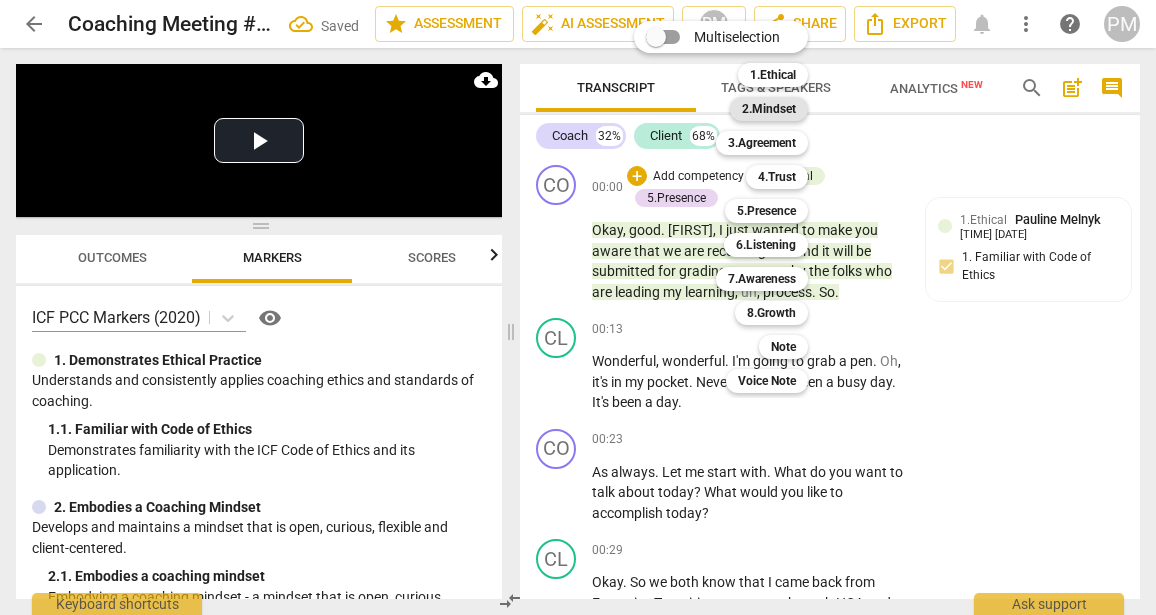 click on "2.Mindset" at bounding box center [769, 109] 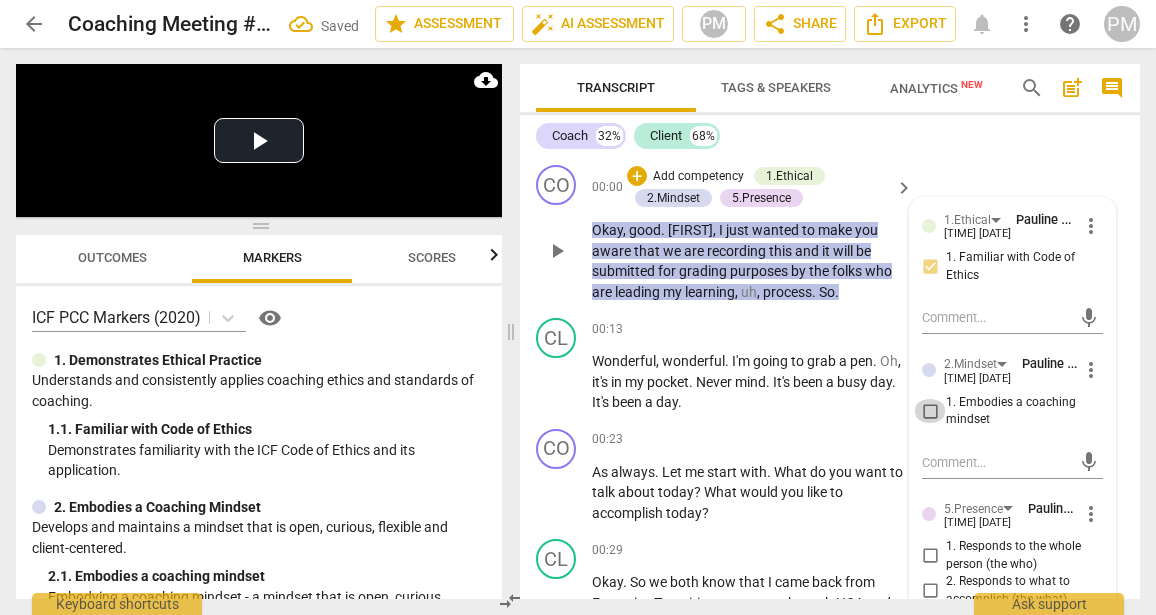 click on "1. Embodies a coaching mindset" at bounding box center [930, 411] 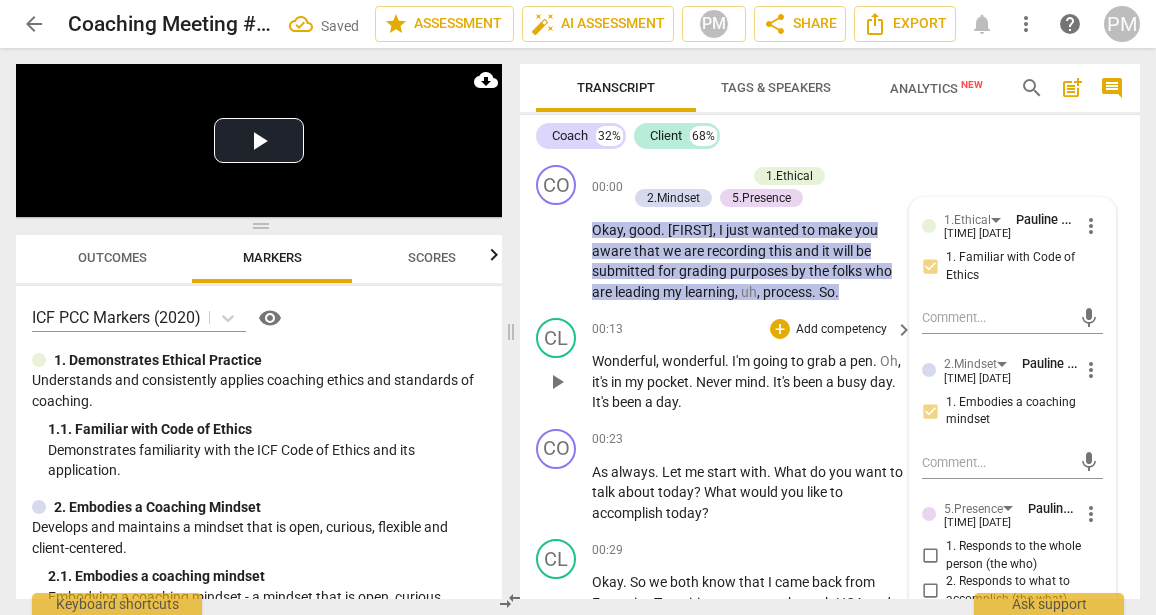 click on "wonderful" at bounding box center [693, 361] 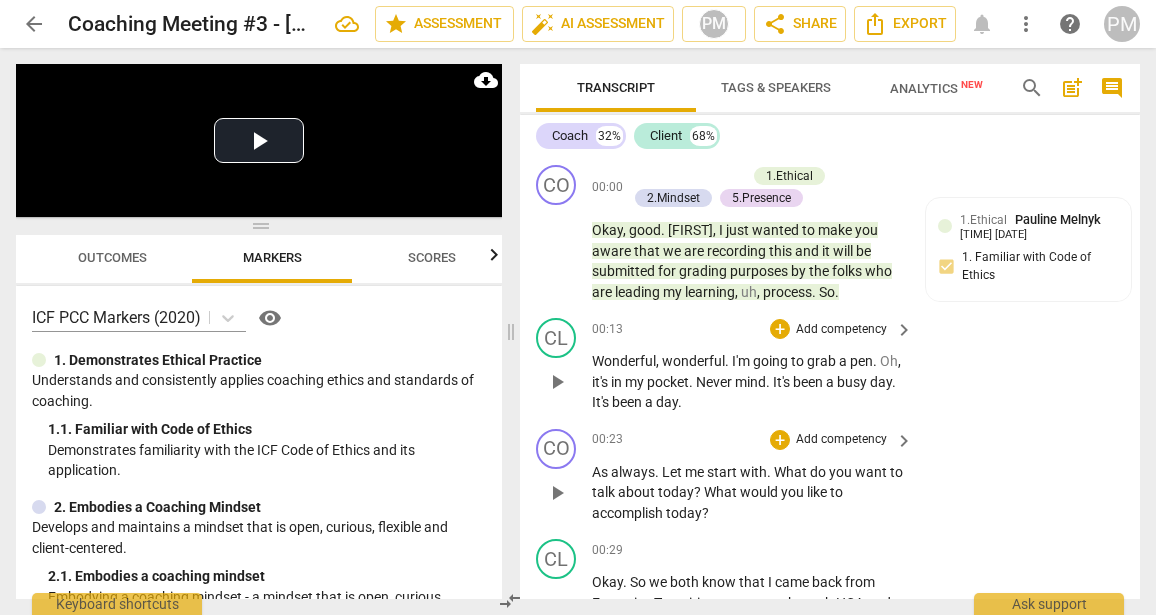 click on "Add competency" at bounding box center (841, 440) 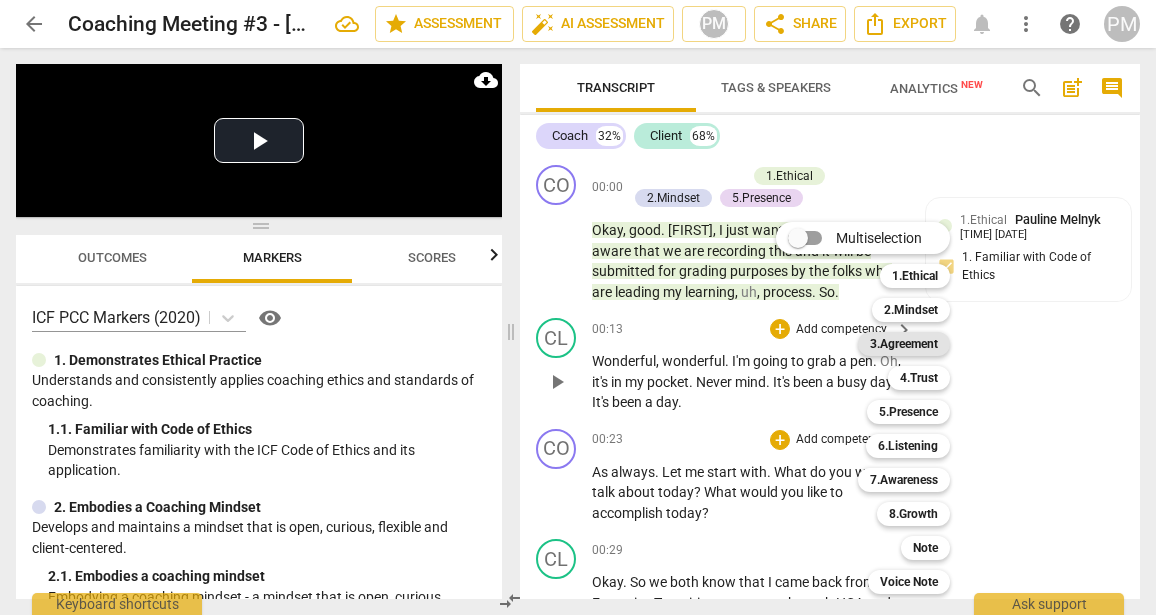 click on "3.Agreement" at bounding box center (904, 344) 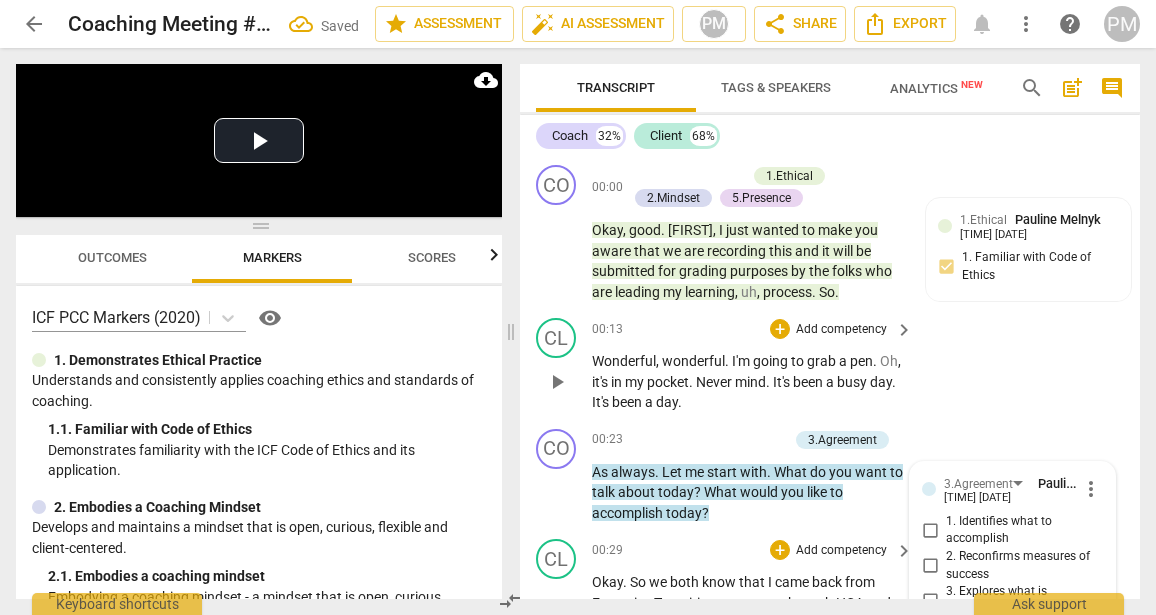 scroll, scrollTop: 298, scrollLeft: 0, axis: vertical 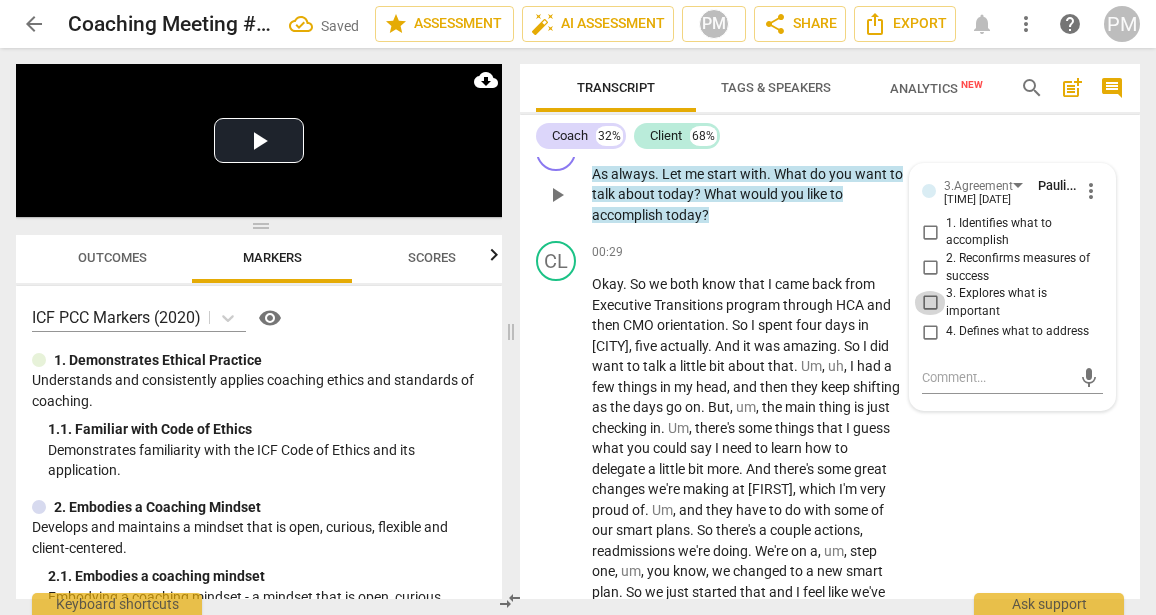 click on "3. Explores what is important" at bounding box center (930, 303) 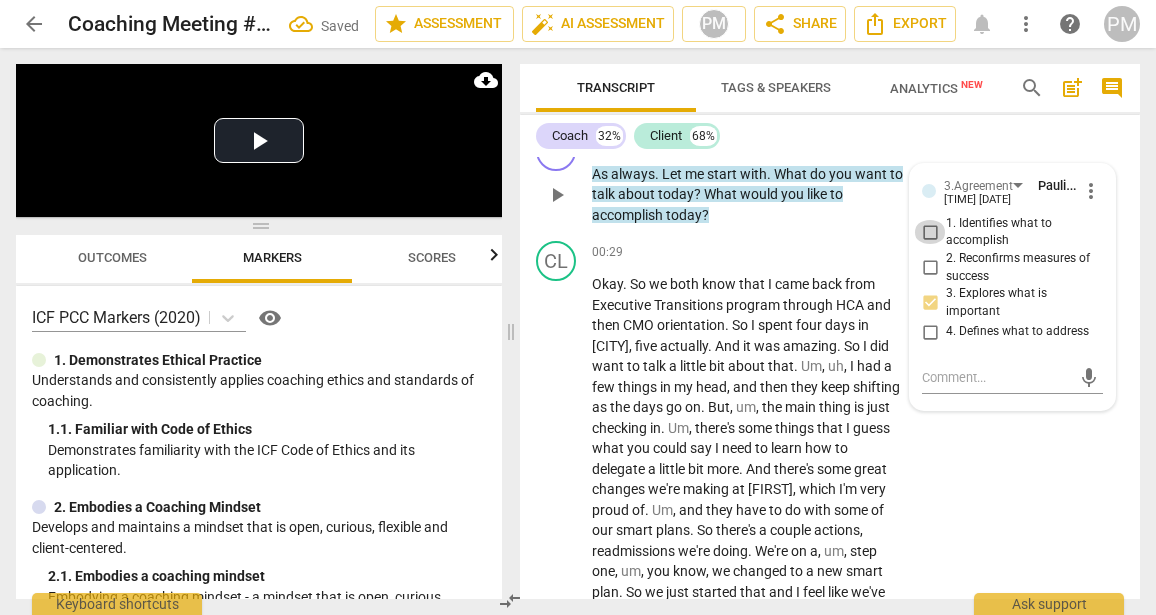 click on "1. Identifies what to accomplish" at bounding box center (930, 232) 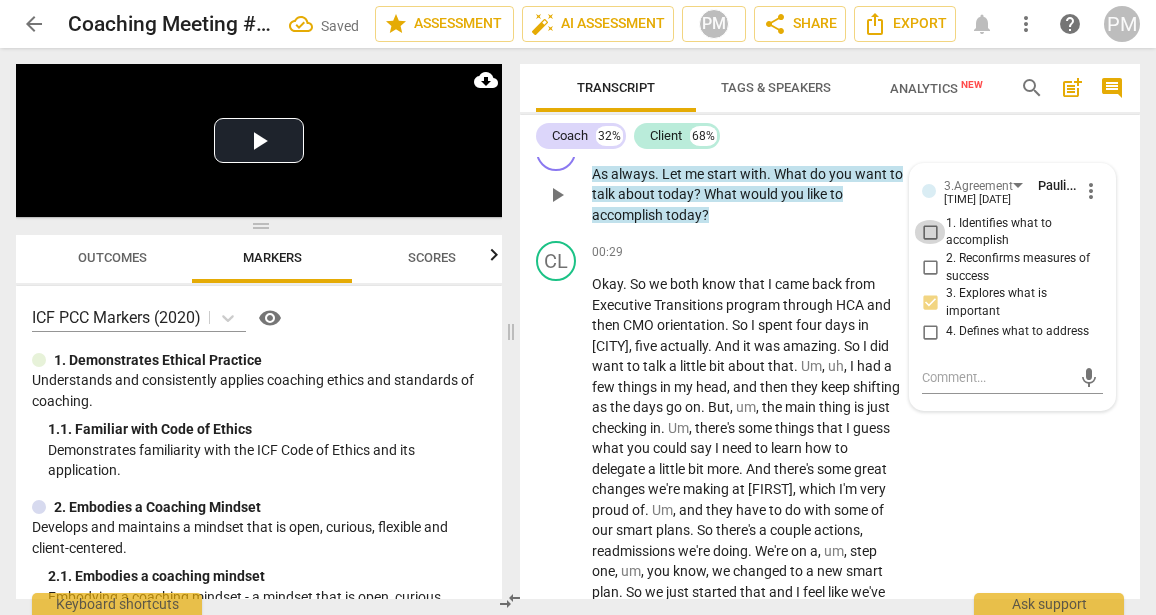 checkbox on "true" 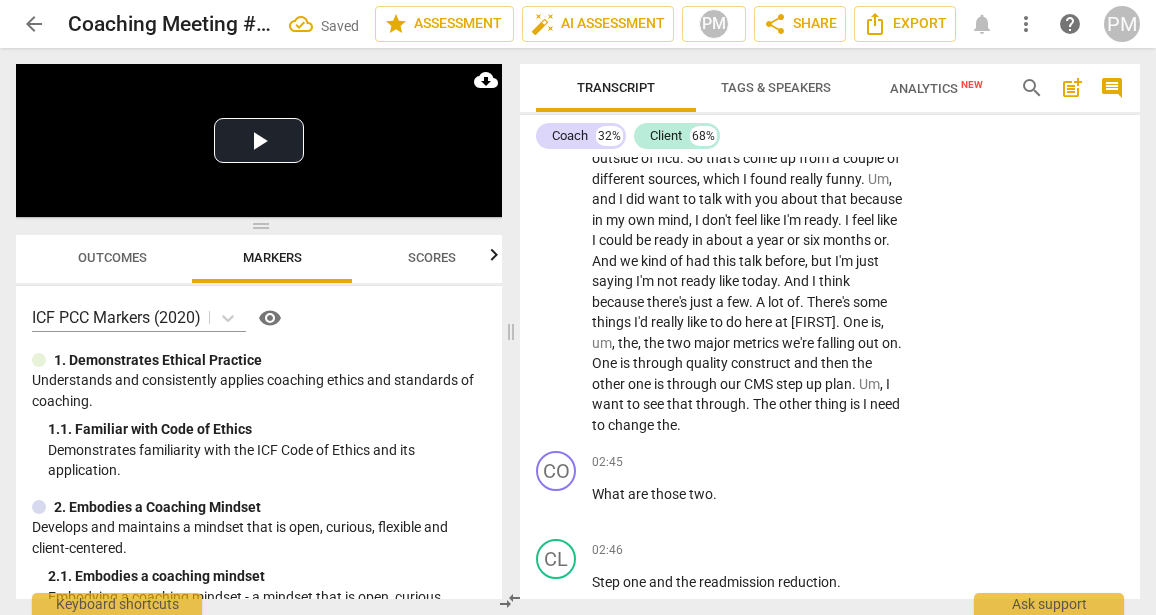 scroll, scrollTop: 1198, scrollLeft: 0, axis: vertical 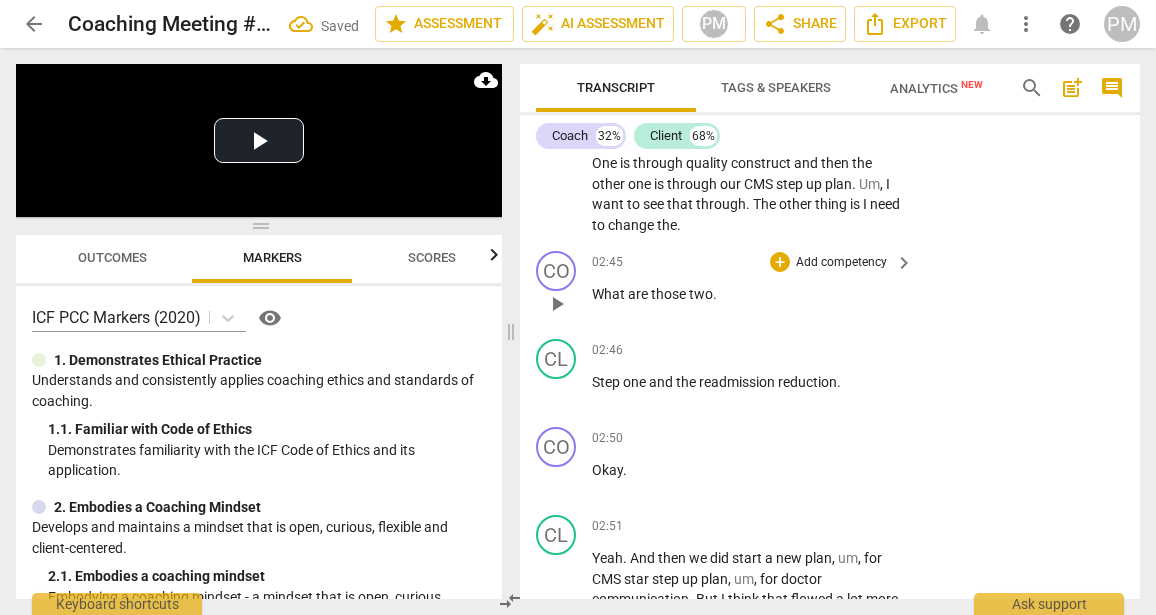 click on "Add competency" at bounding box center (841, 263) 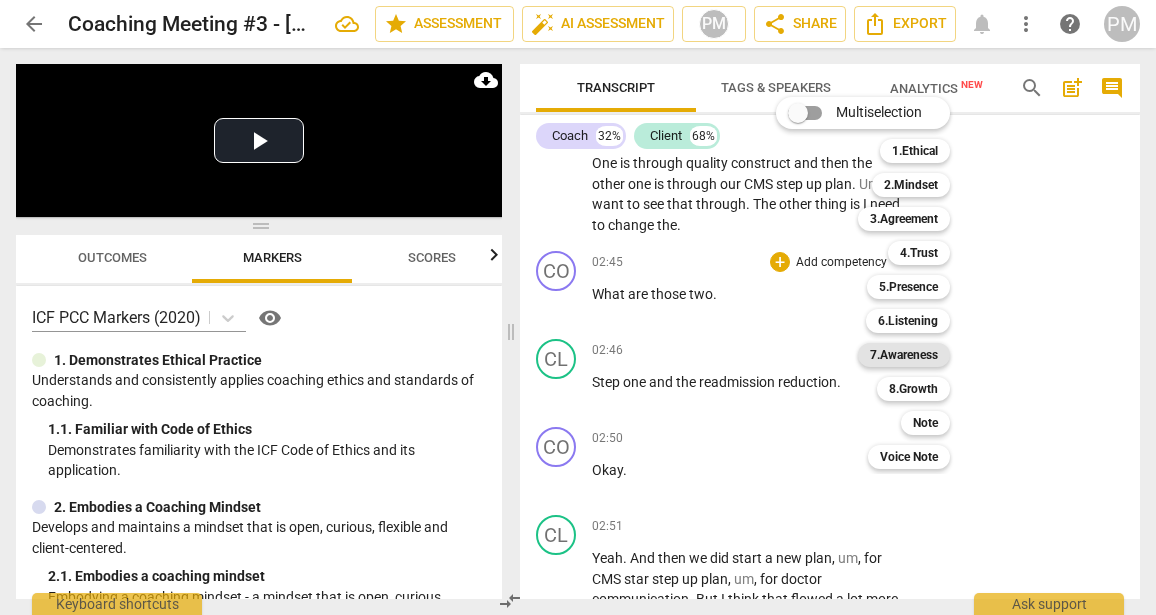 click on "7.Awareness" at bounding box center (904, 355) 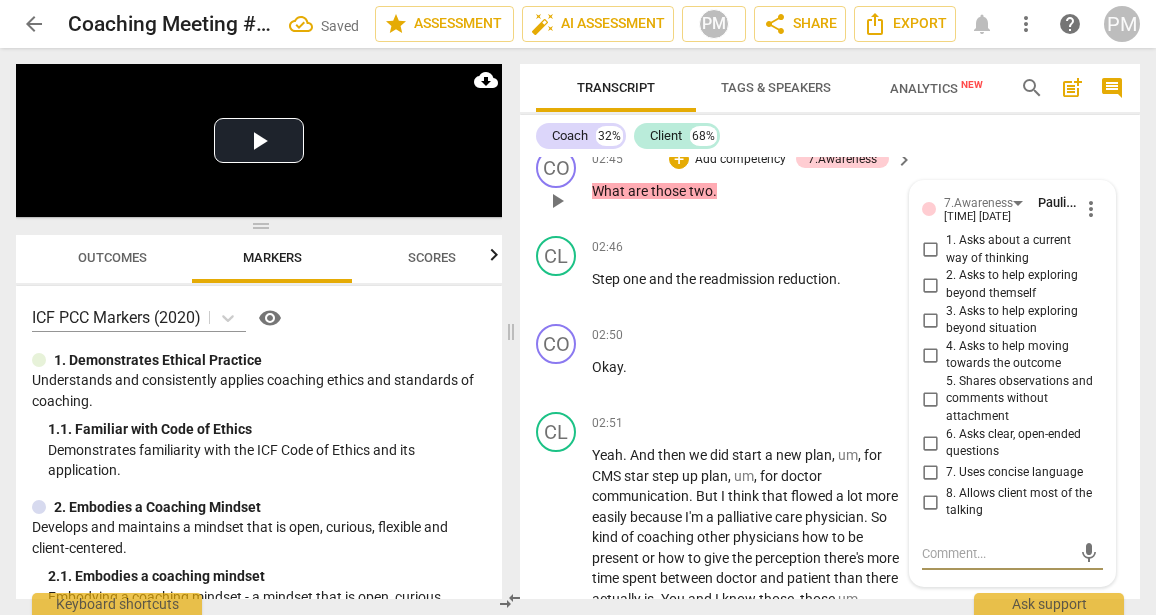 scroll, scrollTop: 1297, scrollLeft: 0, axis: vertical 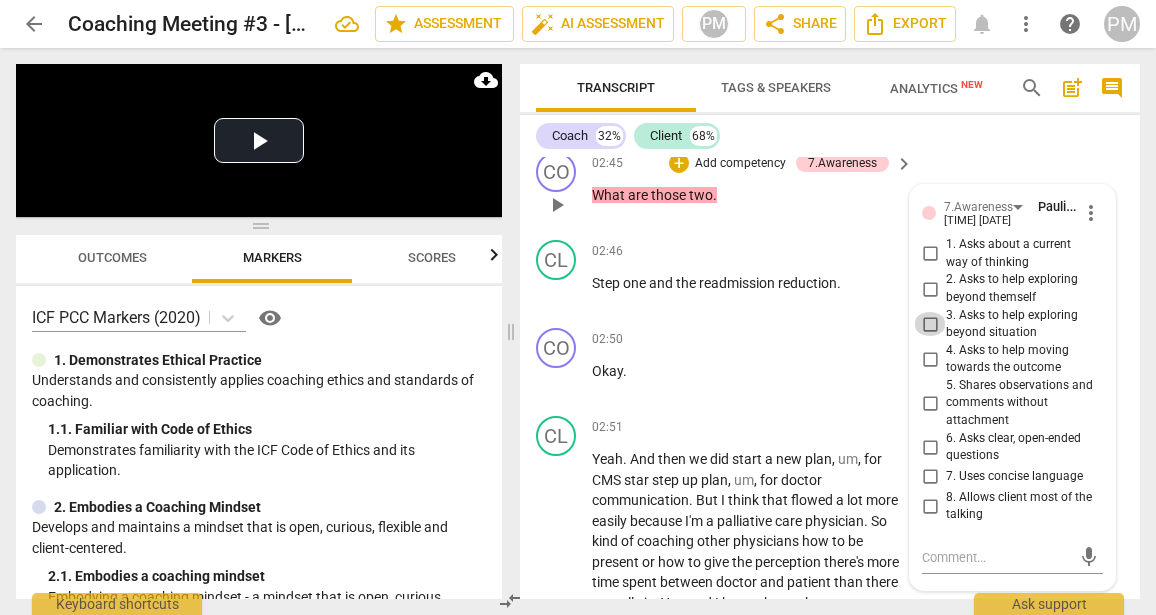 click on "3. Asks to help exploring beyond situation" at bounding box center [930, 324] 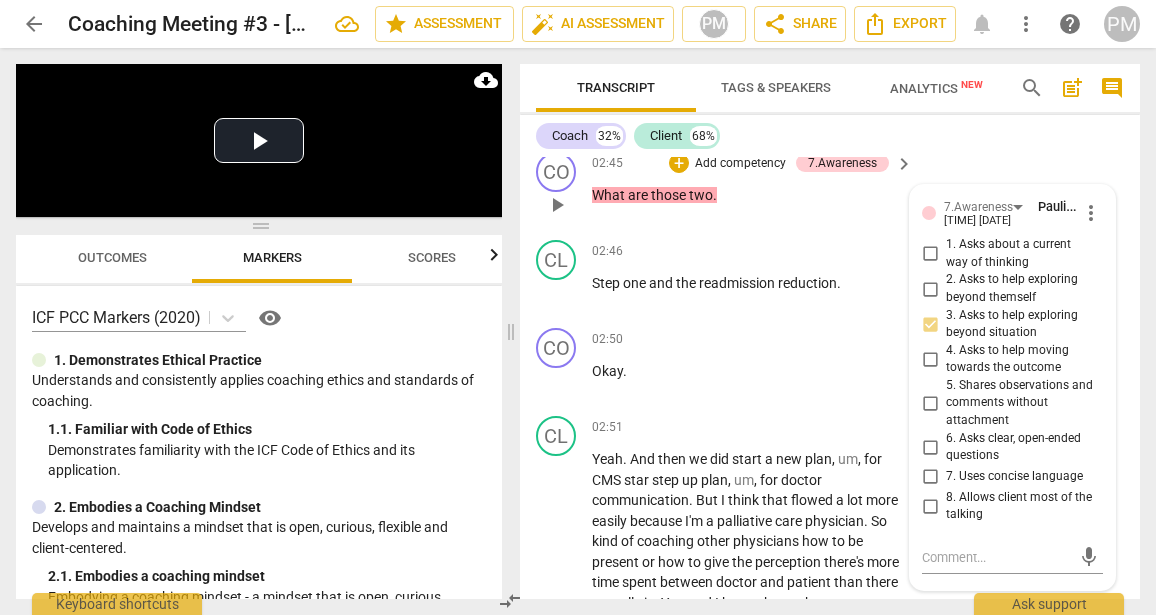 click on "1. Asks about a current way of thinking" at bounding box center (930, 254) 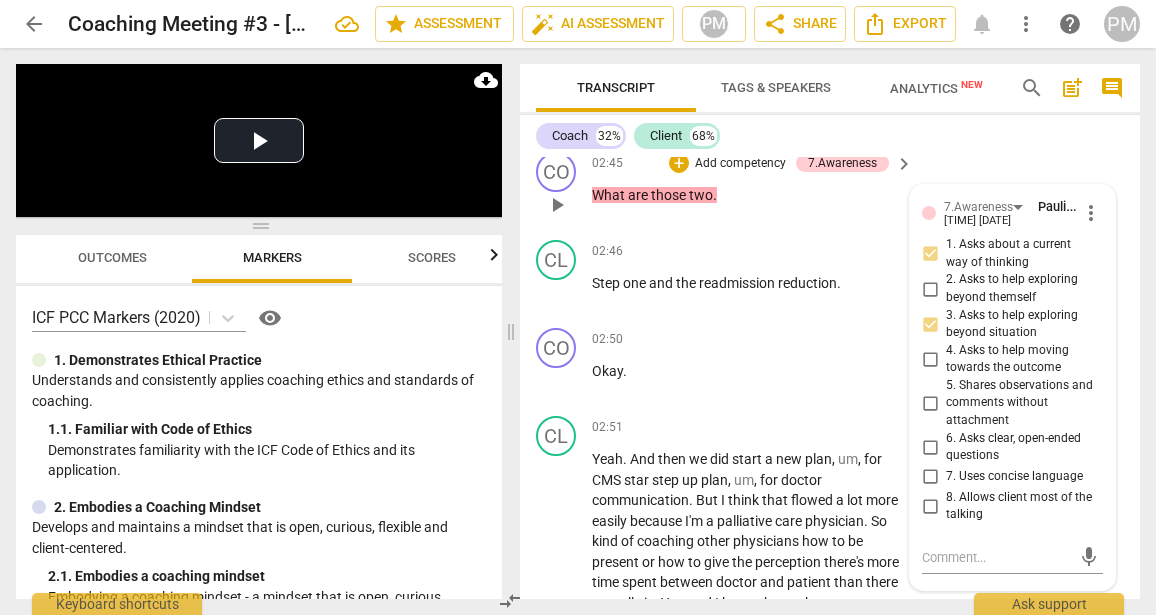 click on "Add competency" at bounding box center [740, 164] 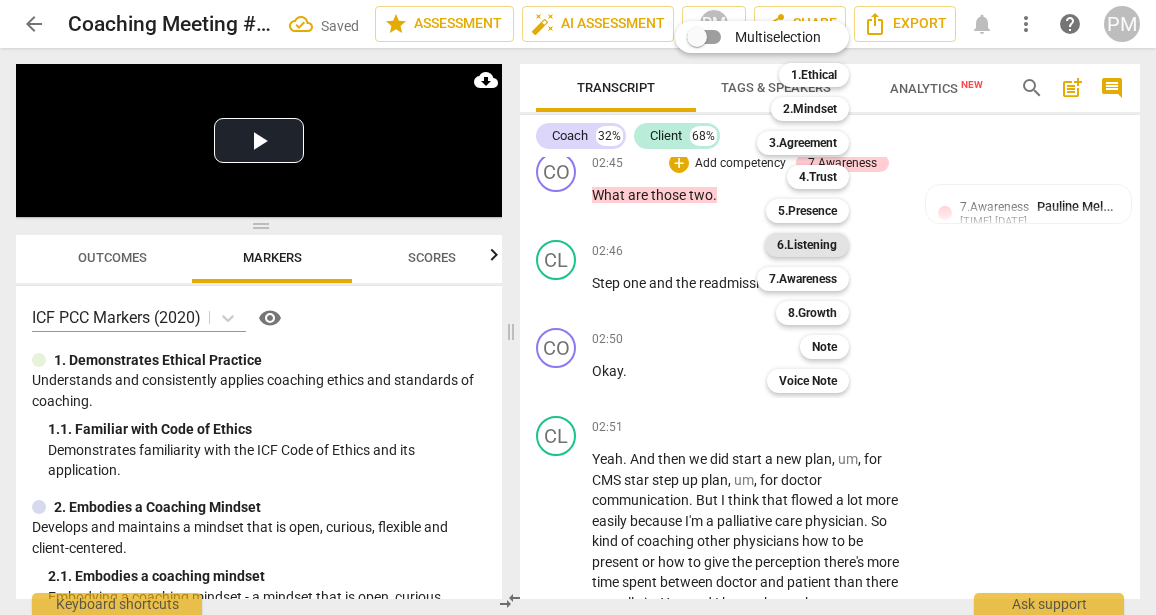 click on "6.Listening" at bounding box center (807, 245) 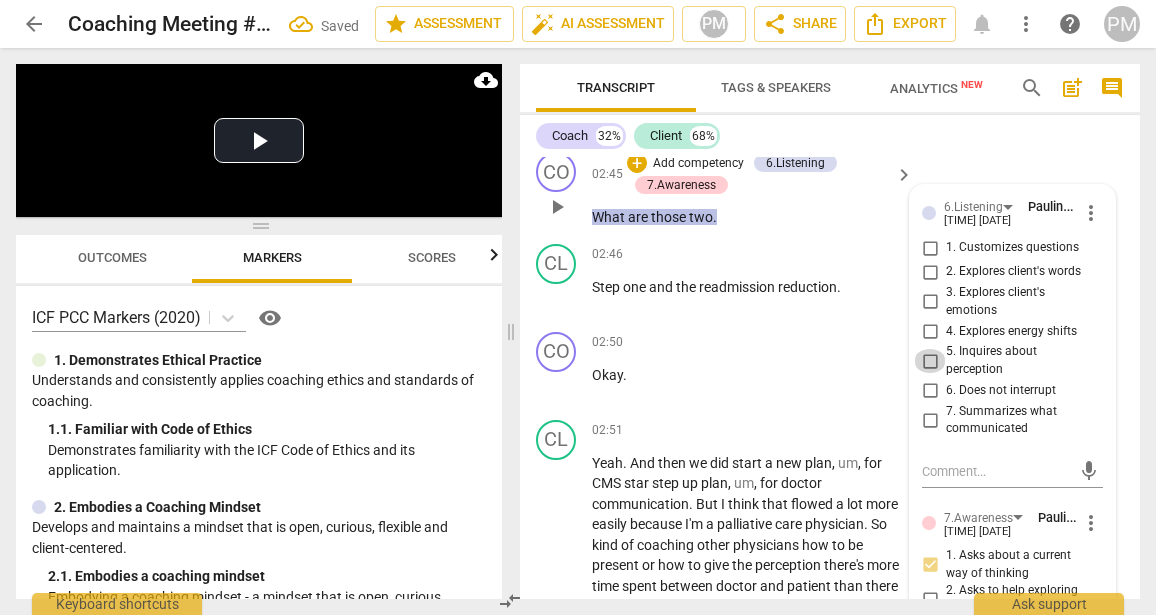 click on "5. Inquires about perception" at bounding box center (930, 361) 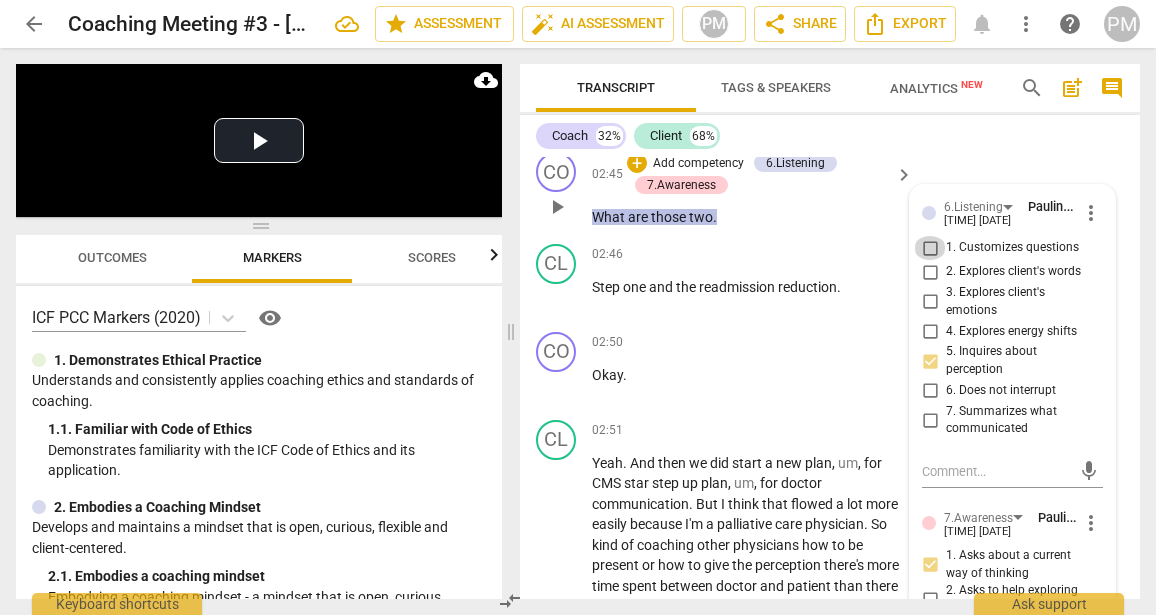 click on "1. Customizes questions" at bounding box center (930, 248) 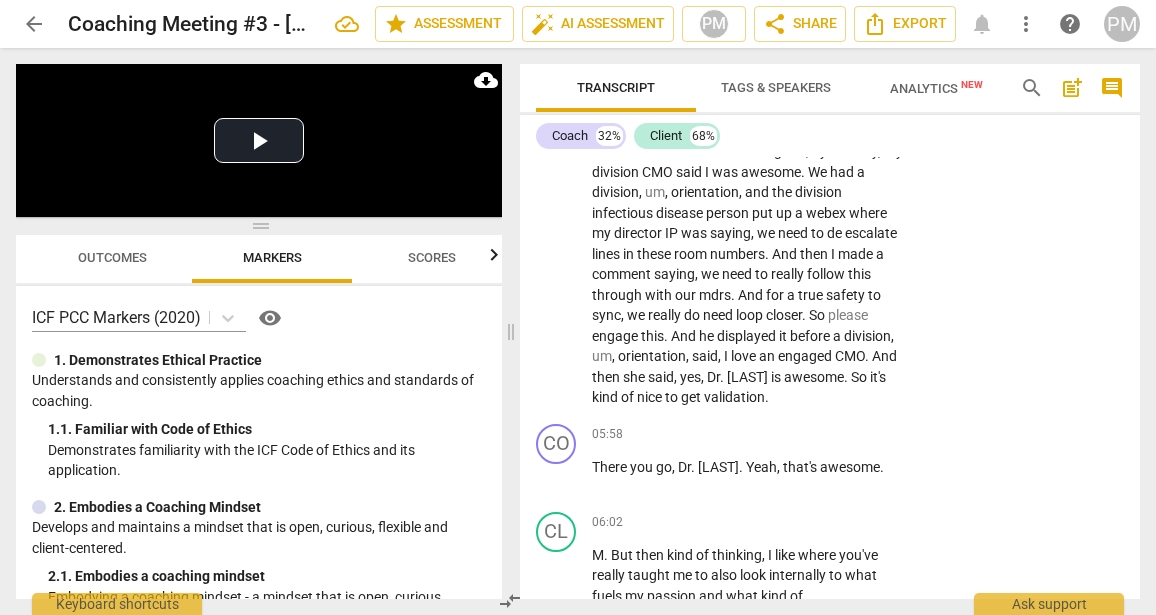 scroll, scrollTop: 2597, scrollLeft: 0, axis: vertical 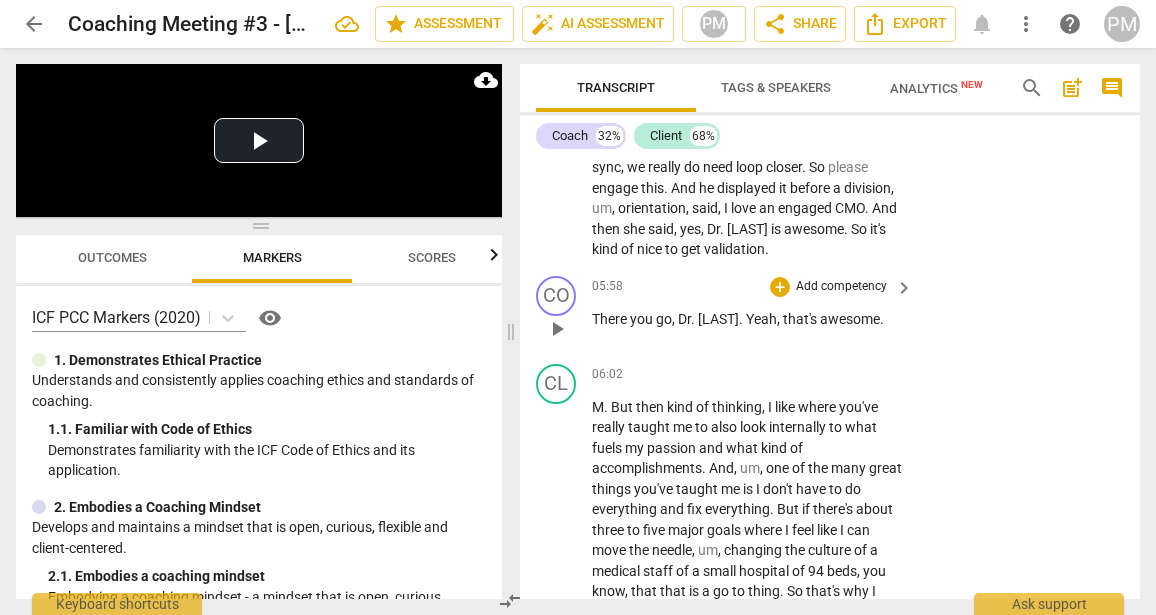 click on "Add competency" at bounding box center (841, 287) 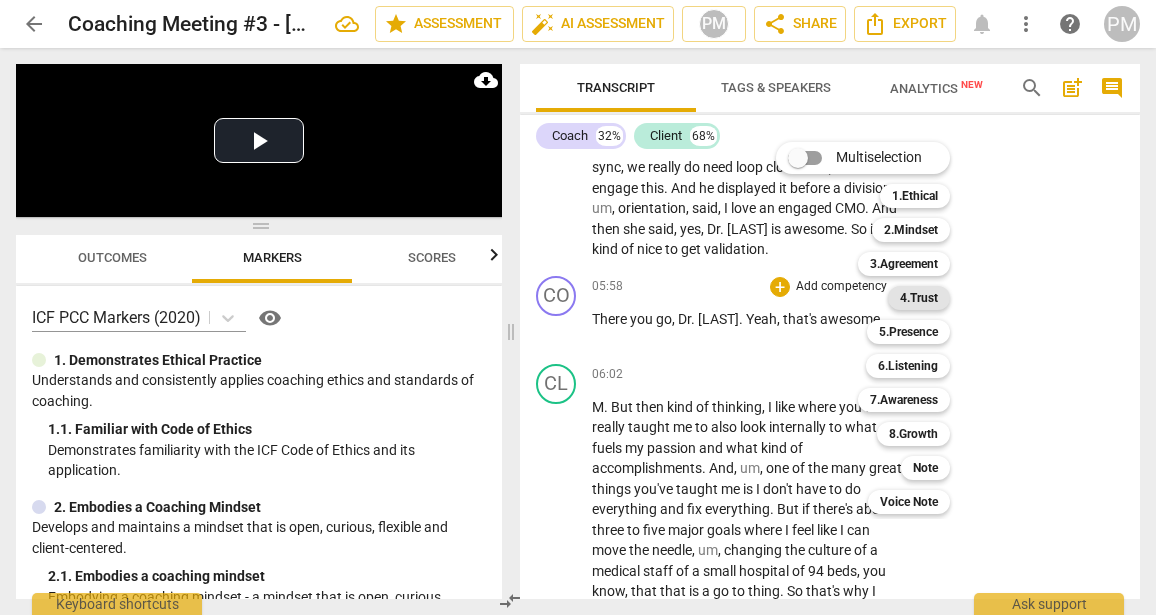 click on "4.Trust" at bounding box center (919, 298) 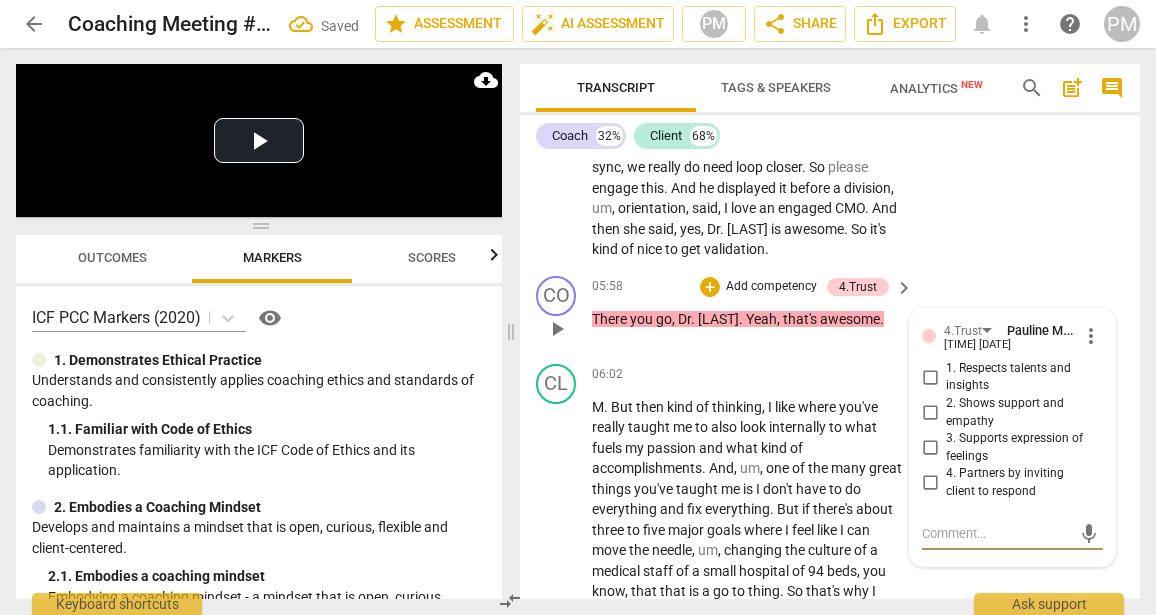 click on "2. Shows support and empathy" at bounding box center [930, 413] 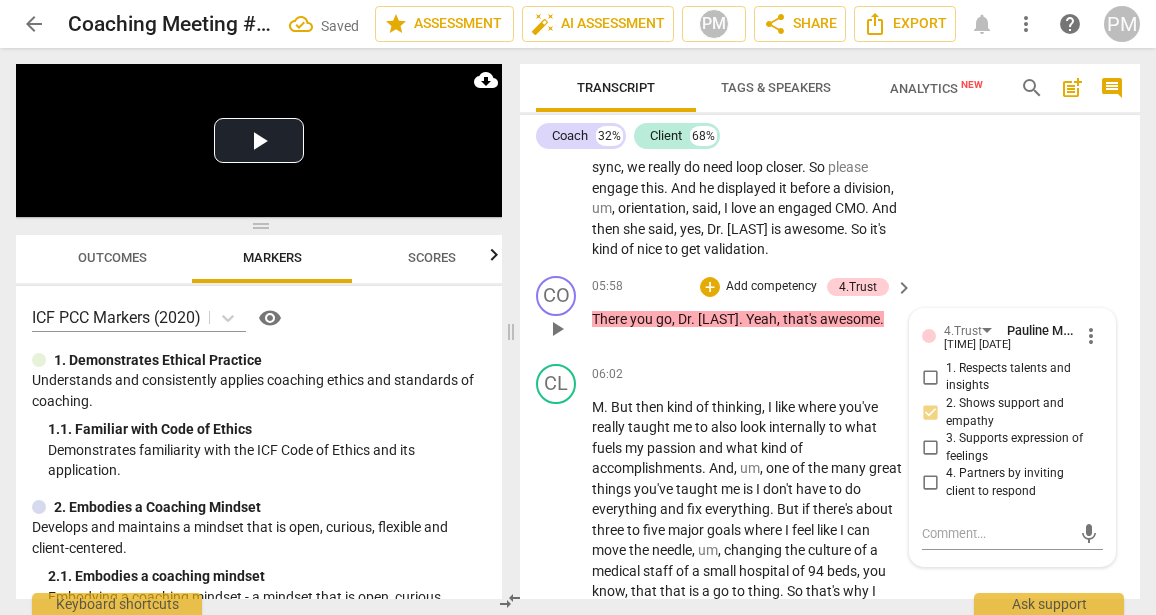 click on "3. Supports expression of feelings" at bounding box center (930, 448) 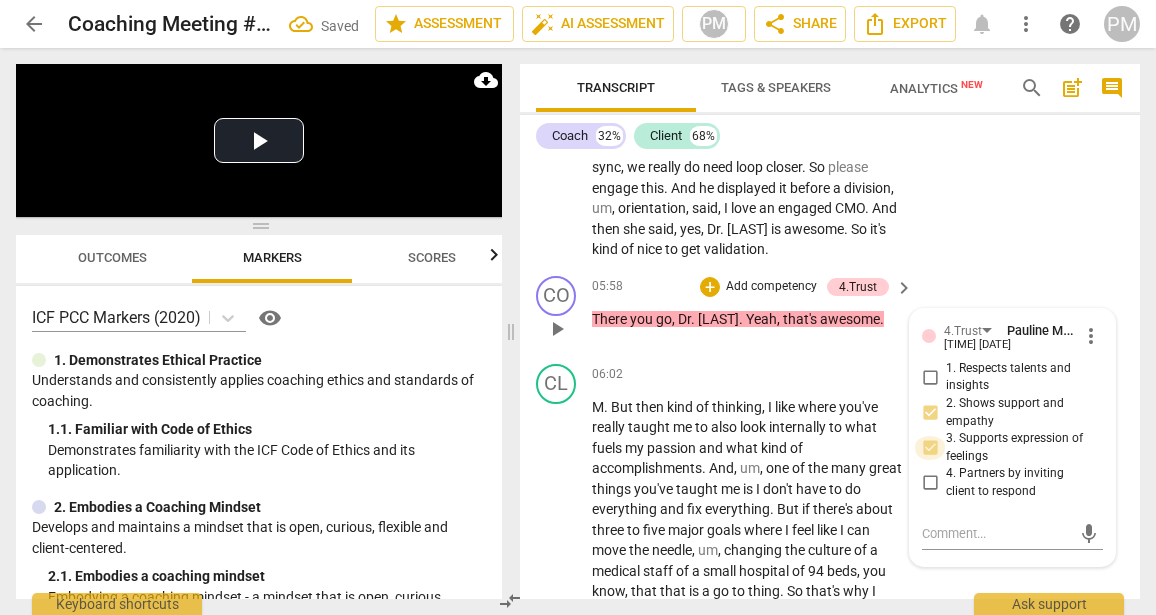click on "3. Supports expression of feelings" at bounding box center (930, 448) 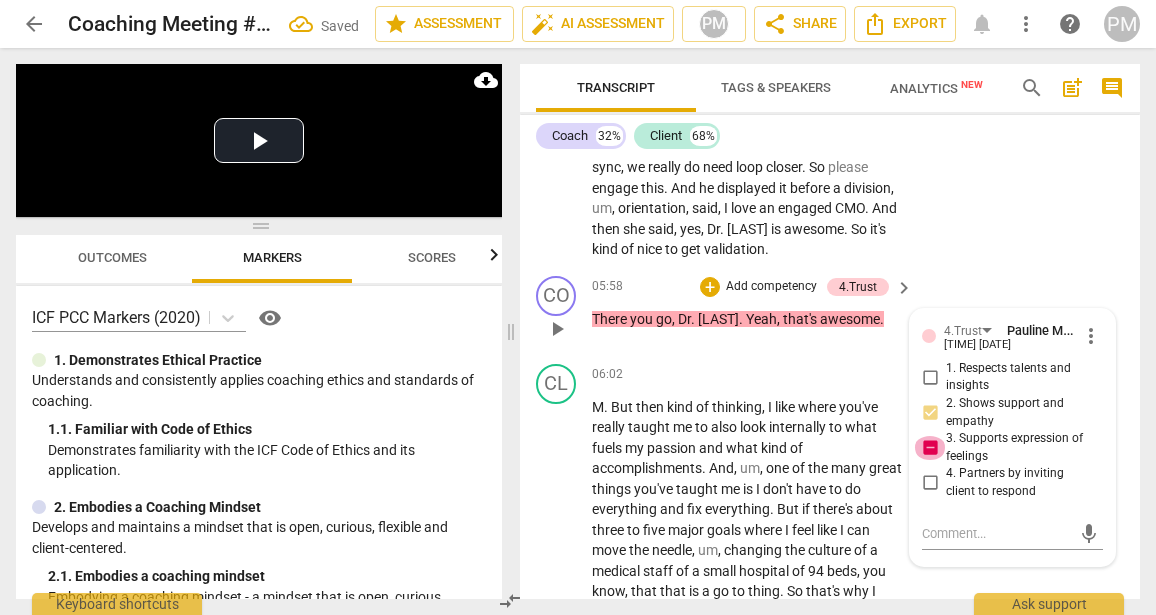 click on "3. Supports expression of feelings" at bounding box center [930, 448] 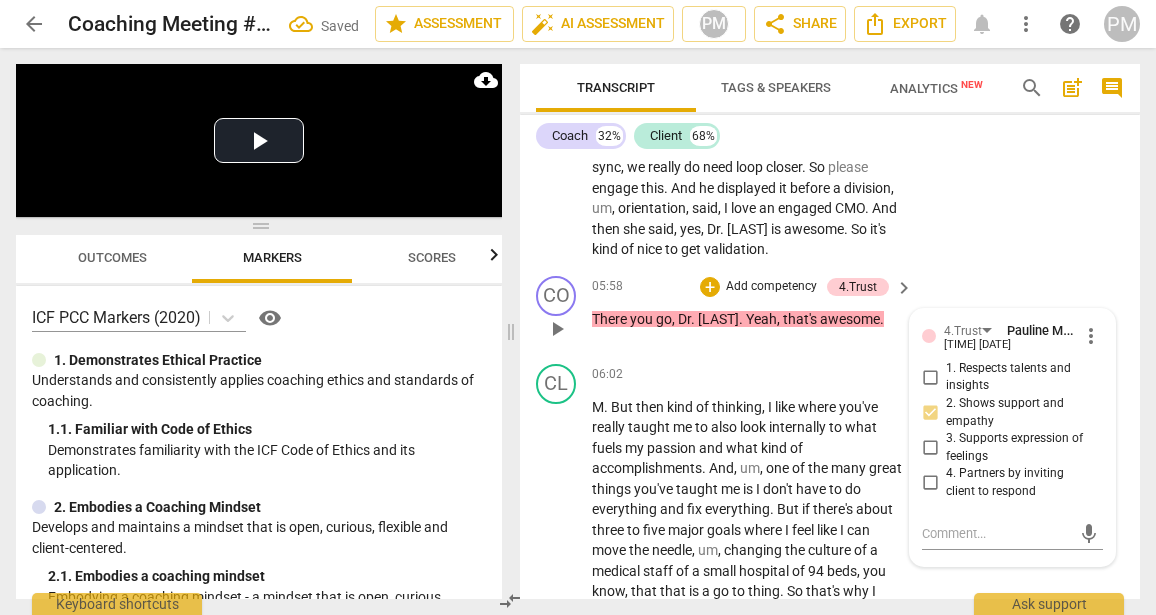 click on "4. Partners by inviting client to respond" at bounding box center (930, 483) 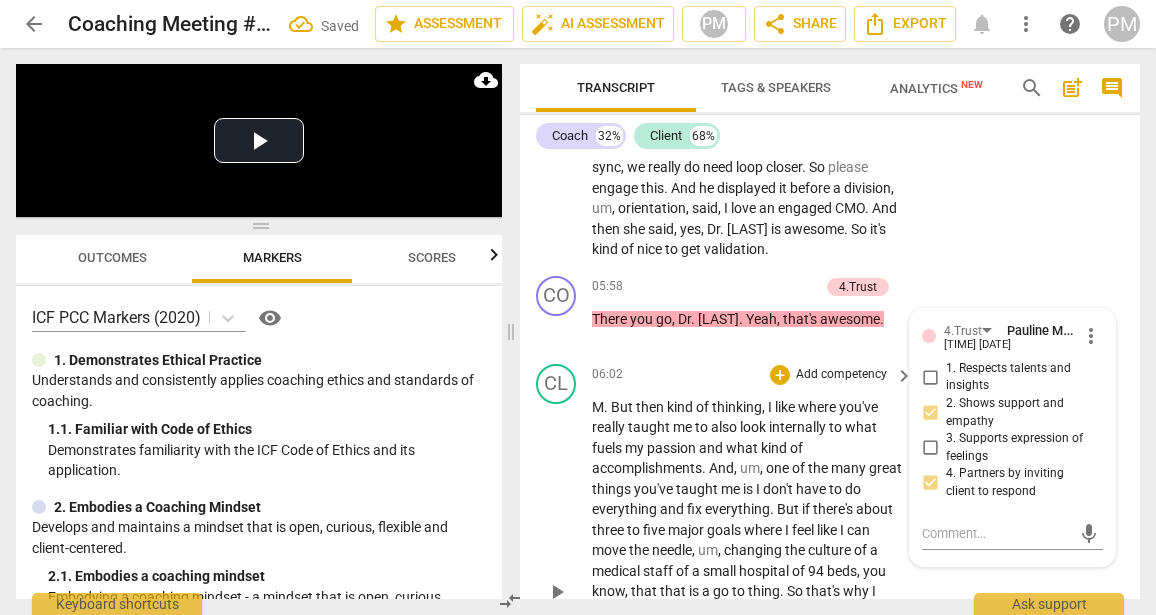 click on "[TIME] + Add competency keyboard_arrow_right" at bounding box center (753, 375) 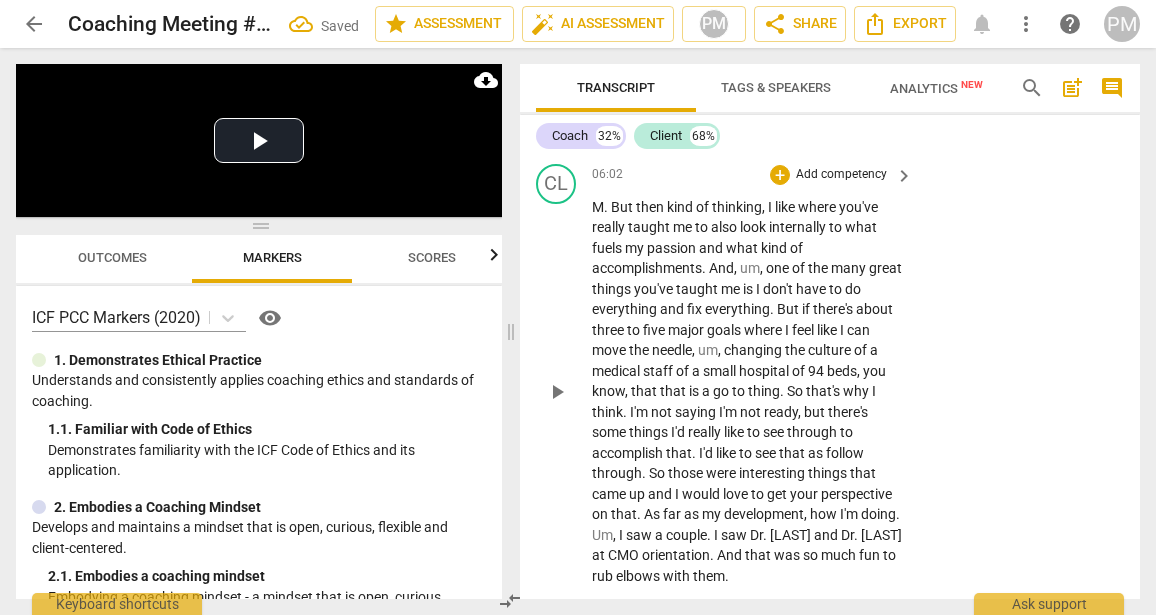scroll, scrollTop: 3097, scrollLeft: 0, axis: vertical 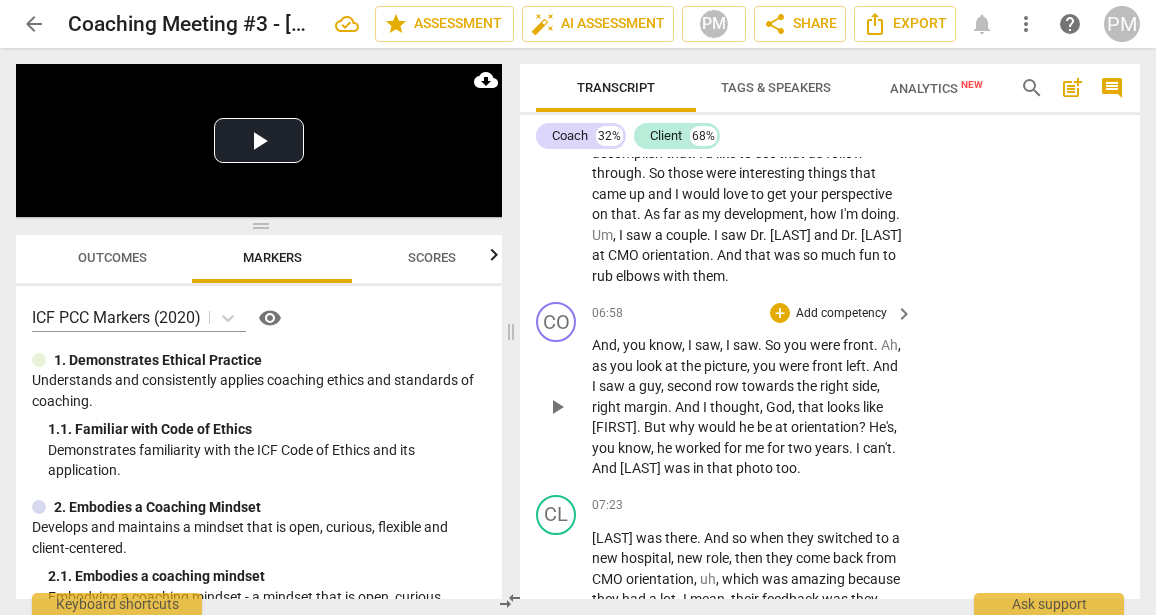 click on "Add competency" at bounding box center (841, 314) 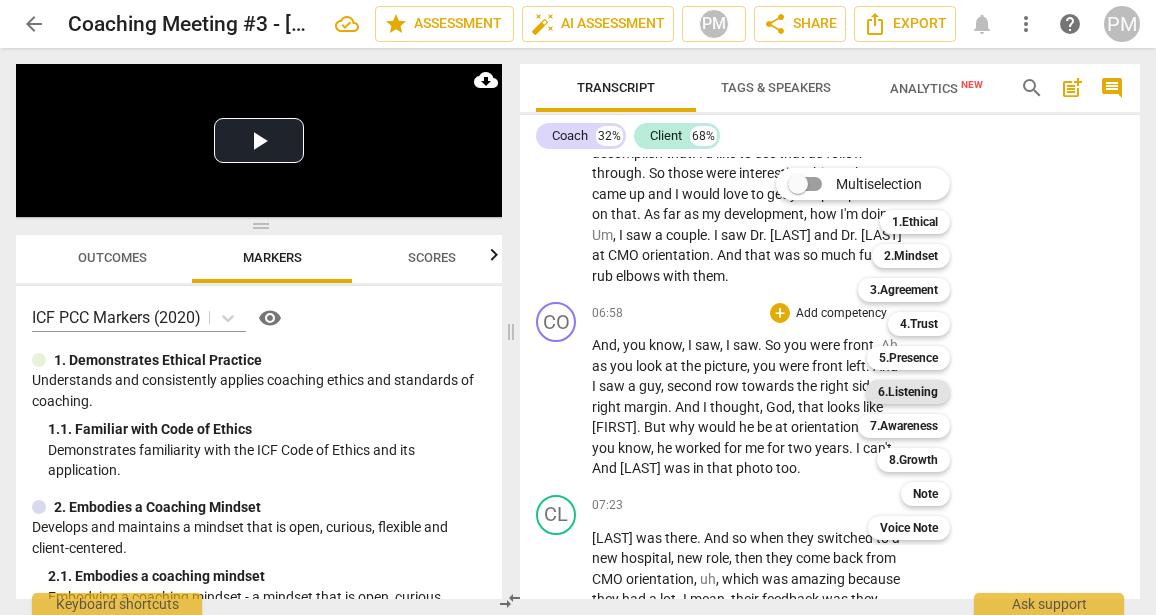 click on "6.Listening" at bounding box center (908, 392) 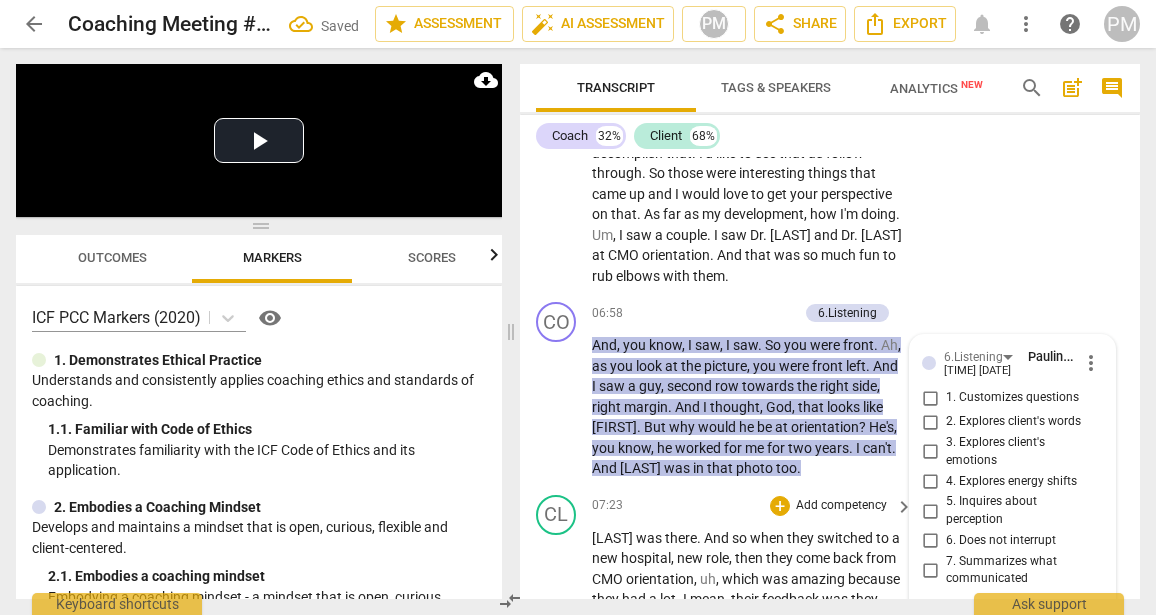 scroll, scrollTop: 3381, scrollLeft: 0, axis: vertical 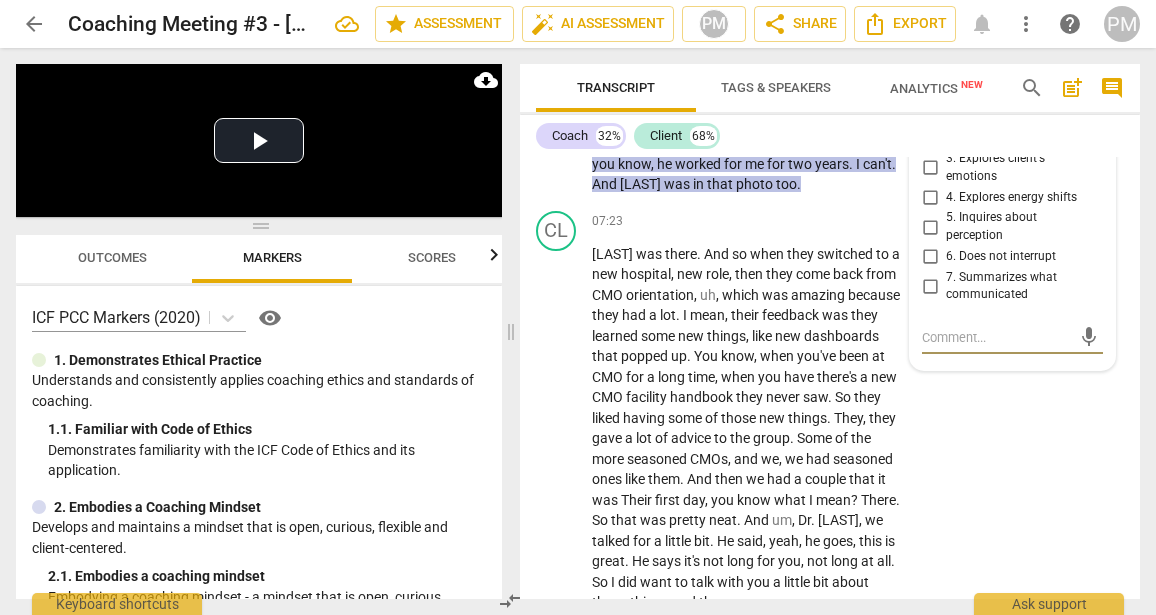 click on "7. Summarizes what communicated" at bounding box center (930, 286) 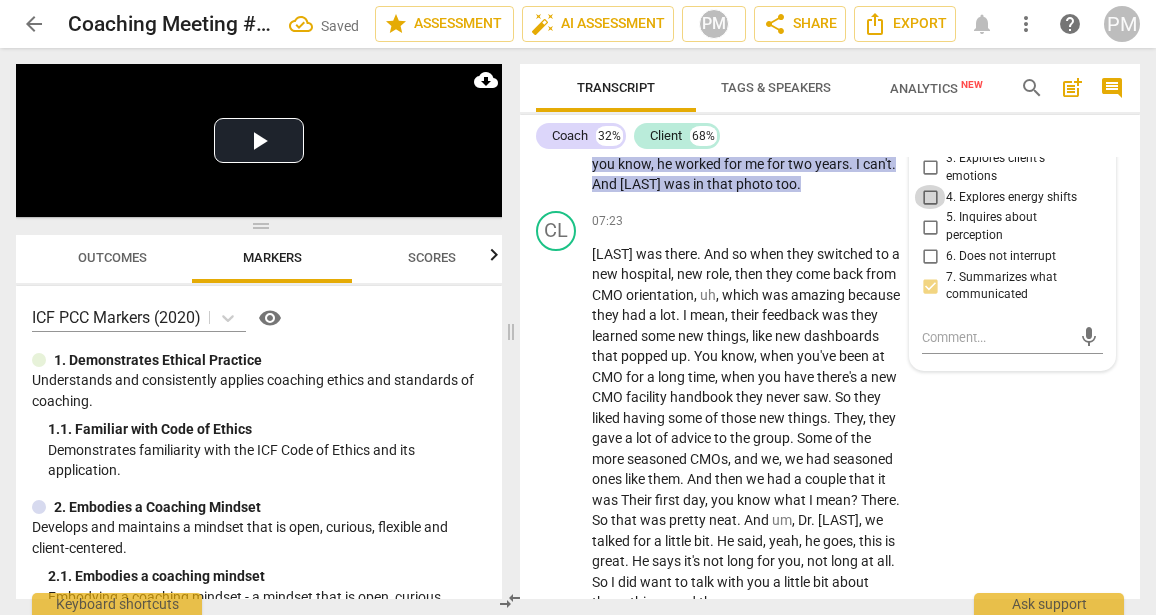 click on "4. Explores energy shifts" at bounding box center [930, 197] 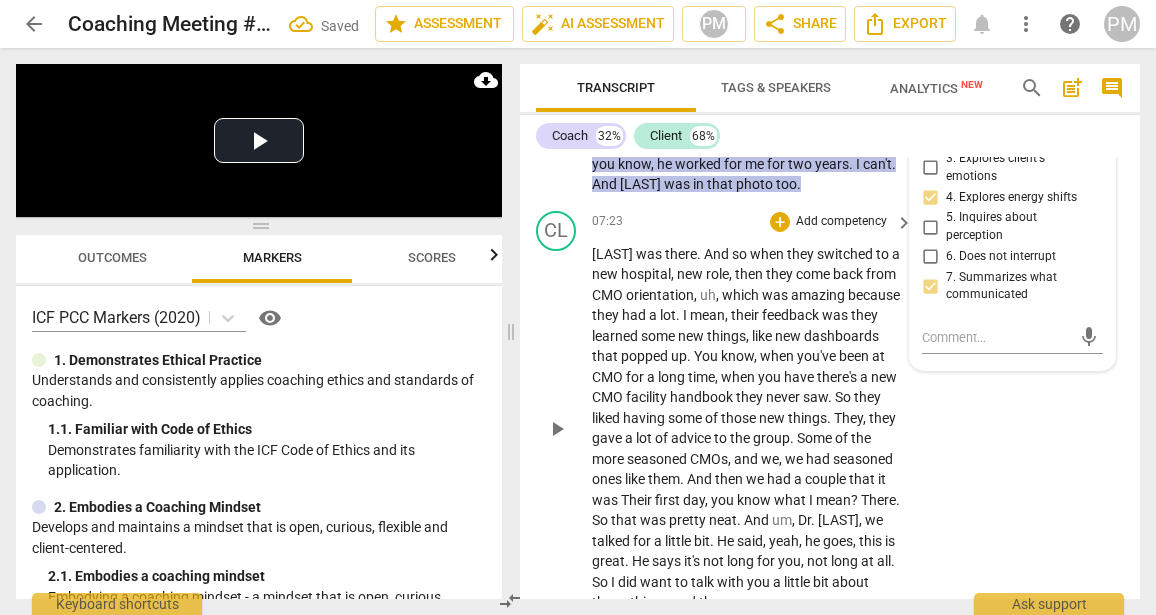 scroll, scrollTop: 3281, scrollLeft: 0, axis: vertical 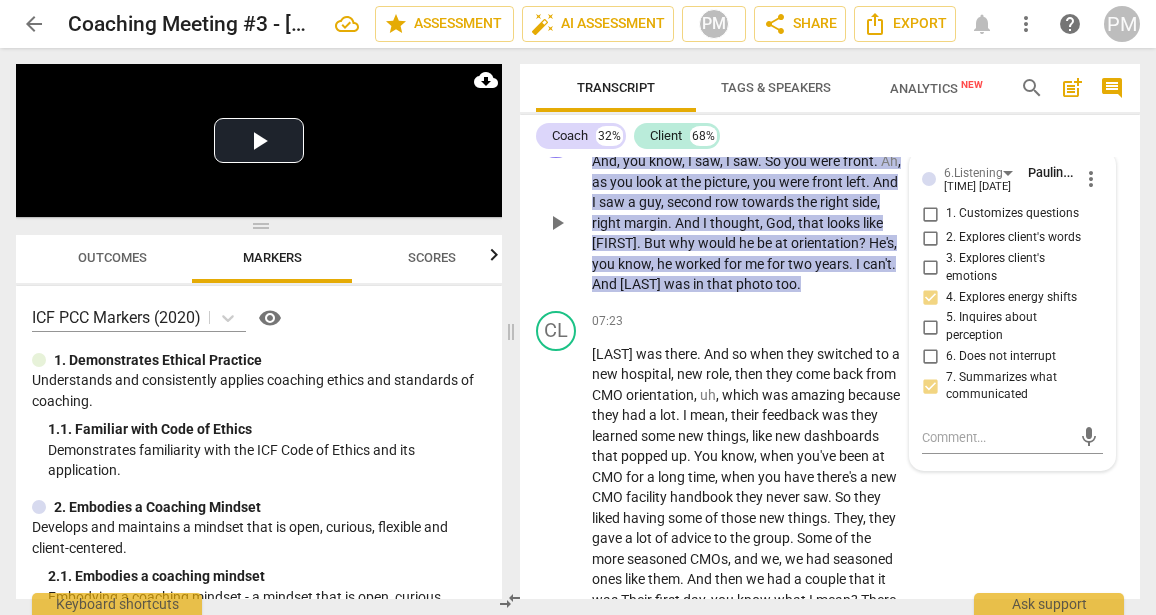 click on "1. Customizes questions" at bounding box center [930, 214] 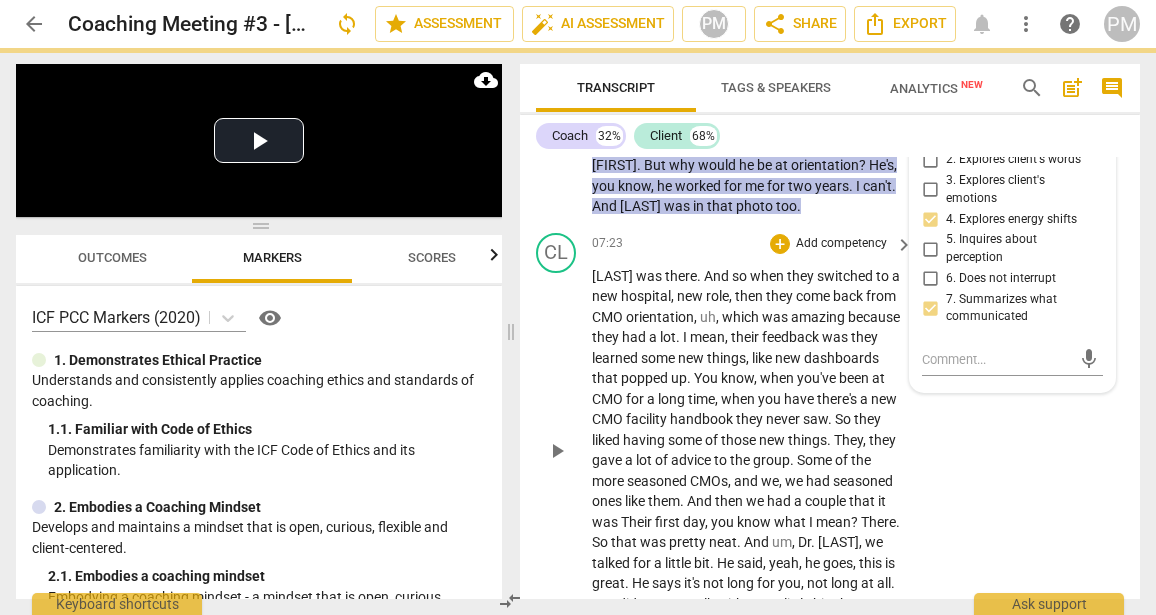 scroll, scrollTop: 3381, scrollLeft: 0, axis: vertical 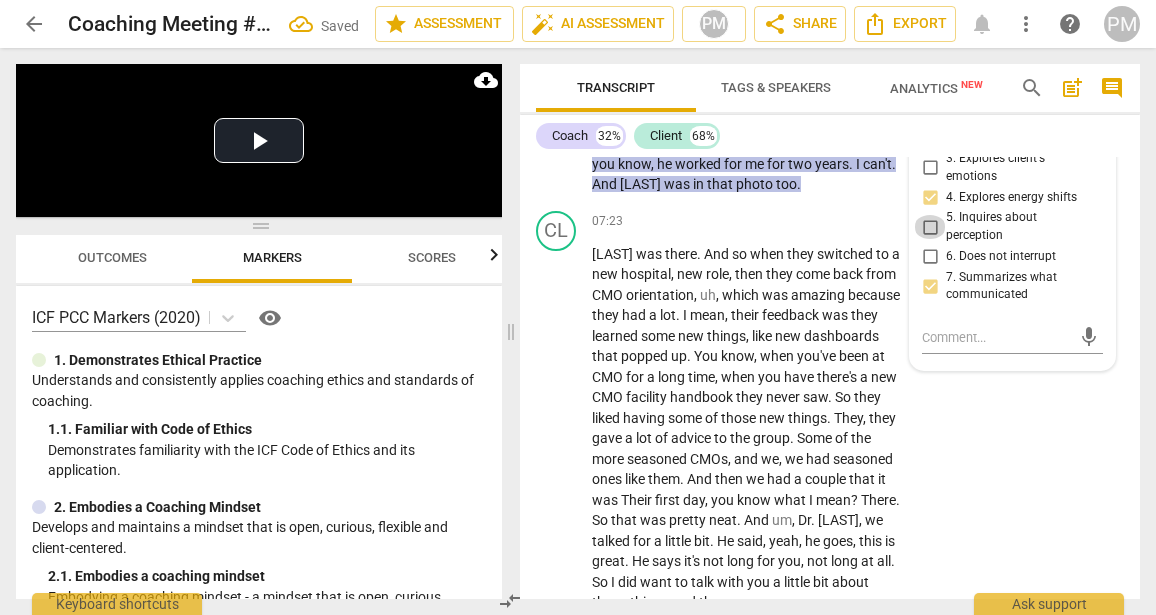 click on "5. Inquires about perception" at bounding box center [930, 227] 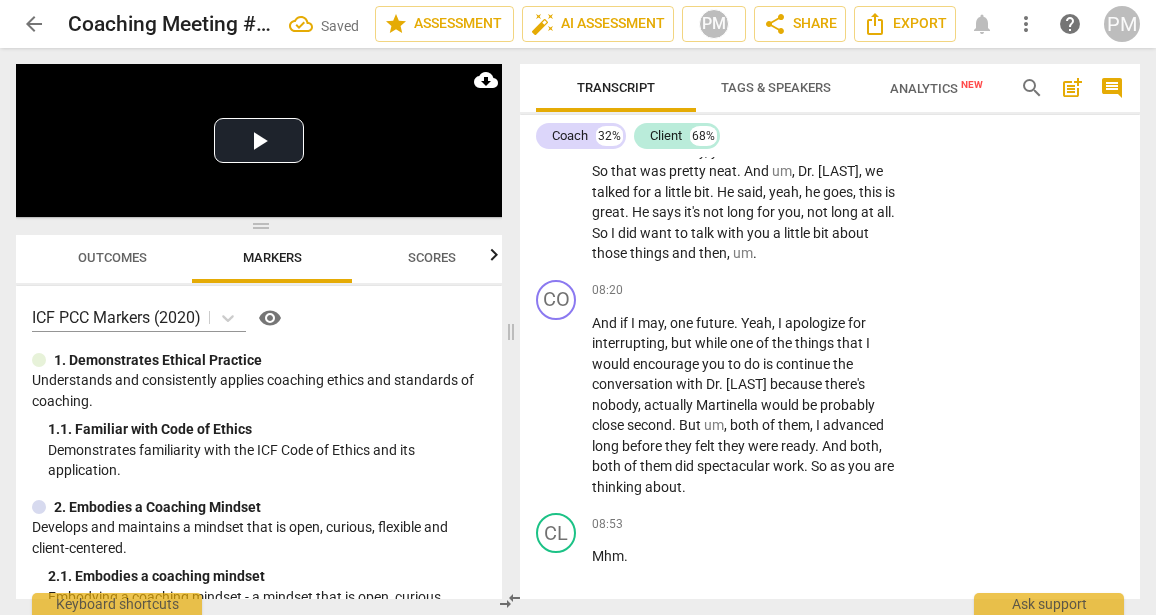 scroll, scrollTop: 3781, scrollLeft: 0, axis: vertical 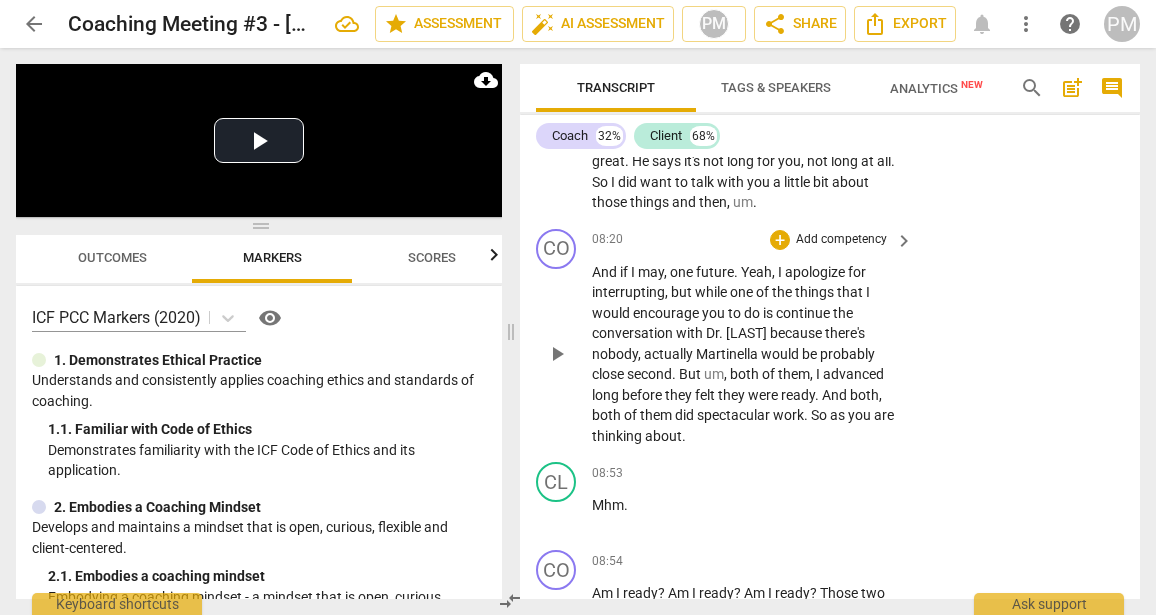 click on "Add competency" at bounding box center (841, 240) 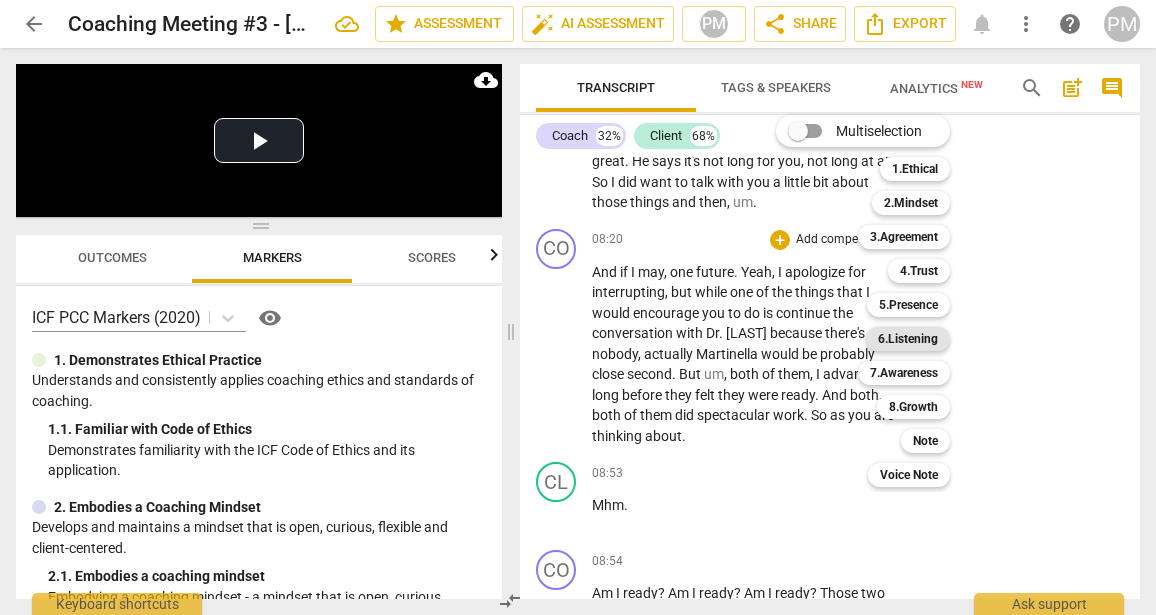 click on "6.Listening" at bounding box center [908, 339] 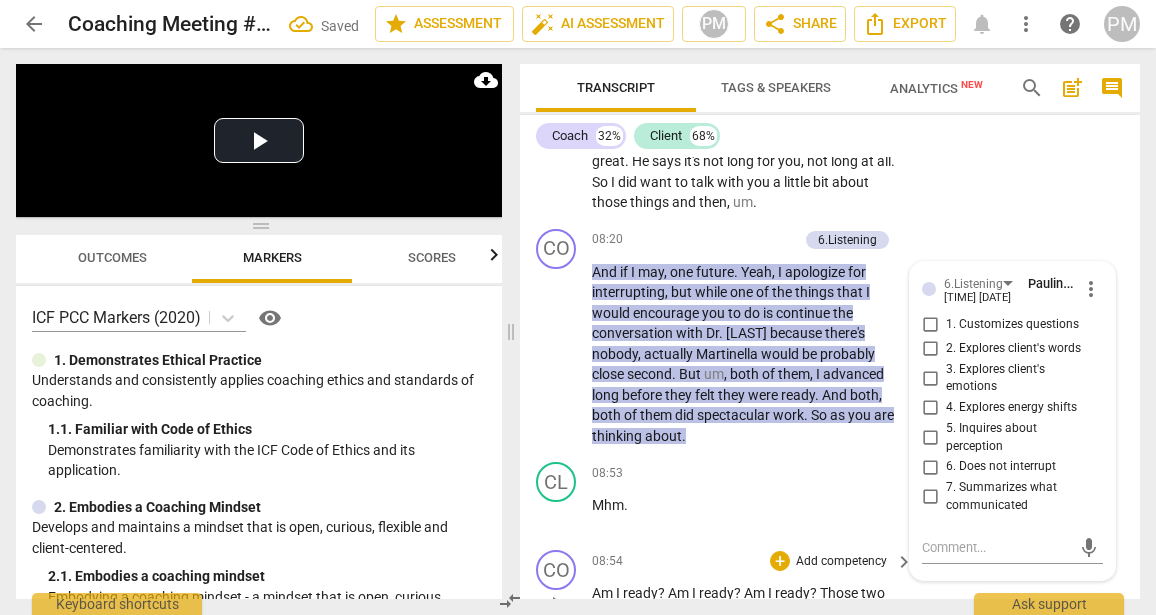 scroll, scrollTop: 4012, scrollLeft: 0, axis: vertical 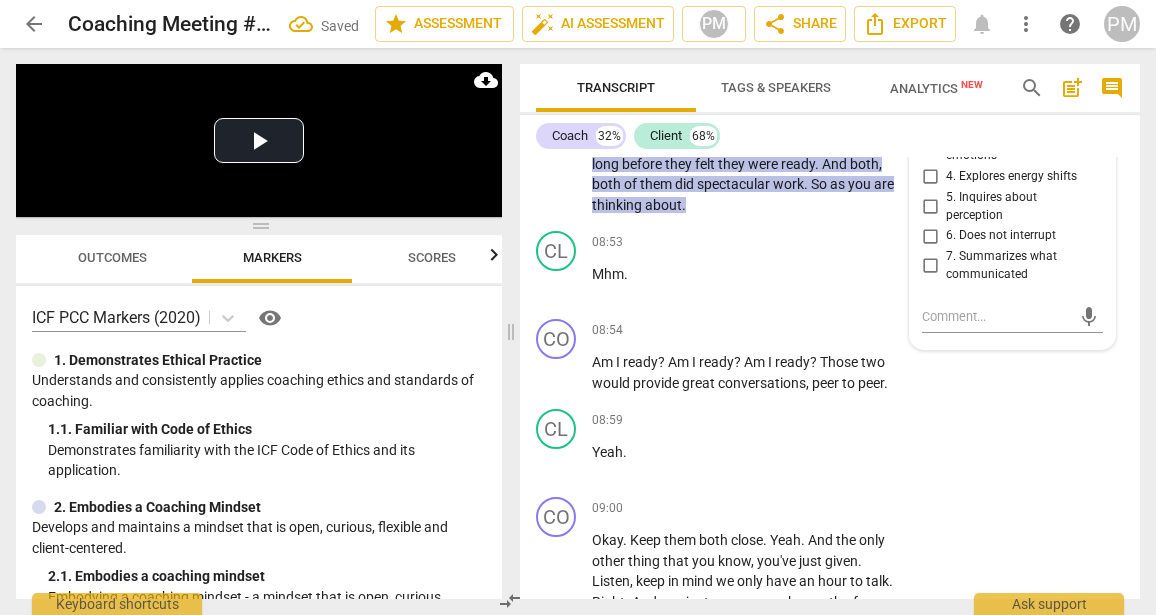 click on "6. Does not interrupt" at bounding box center [1001, 236] 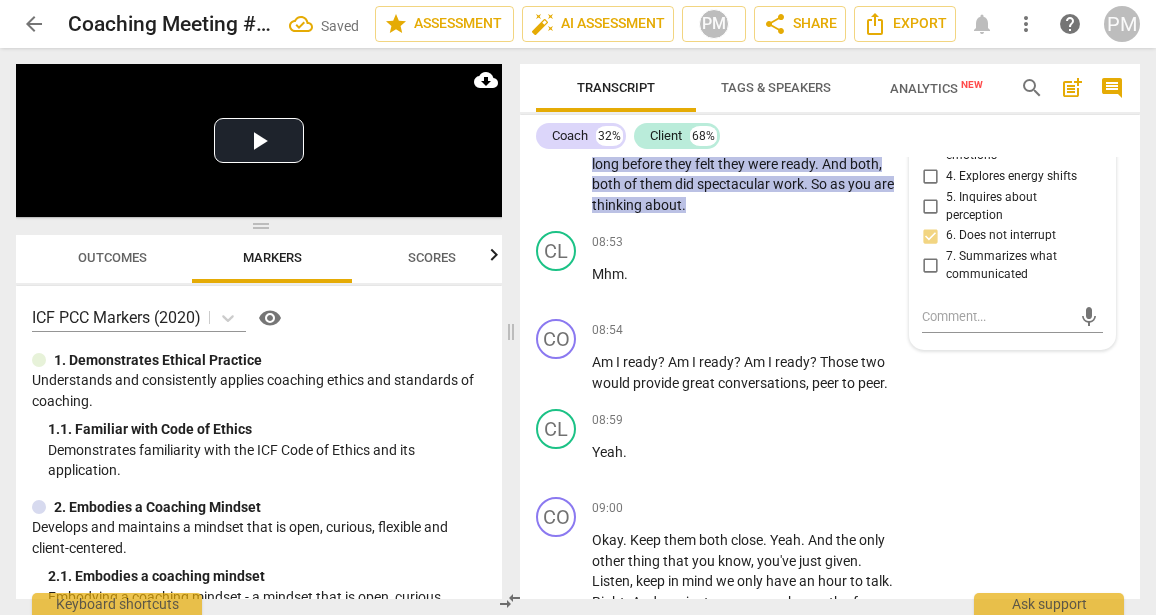 click on "6. Does not interrupt" at bounding box center (1001, 236) 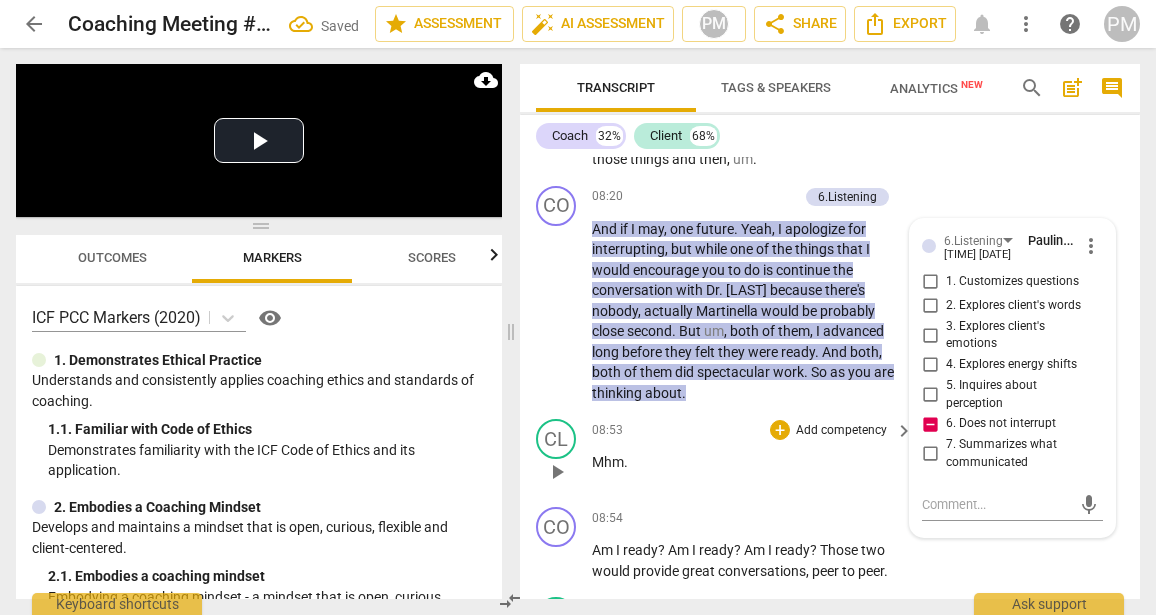 scroll, scrollTop: 3812, scrollLeft: 0, axis: vertical 